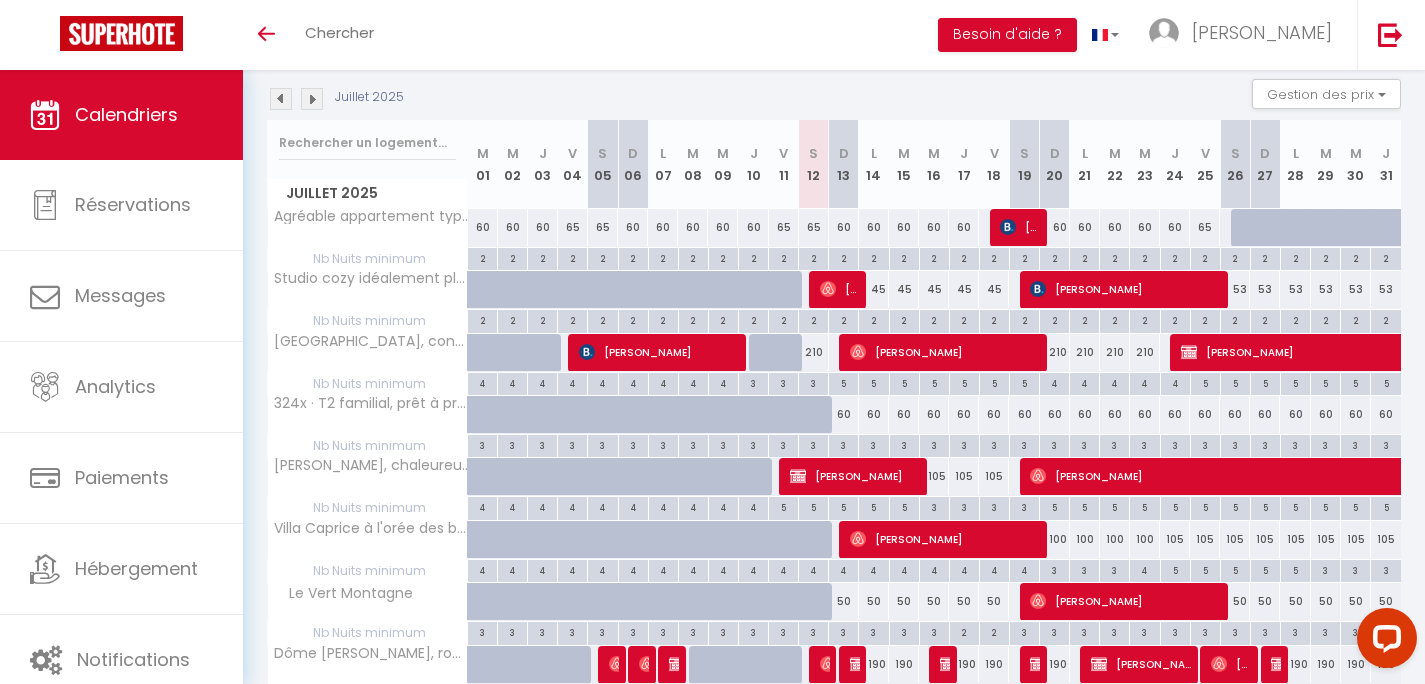 scroll, scrollTop: 32, scrollLeft: 0, axis: vertical 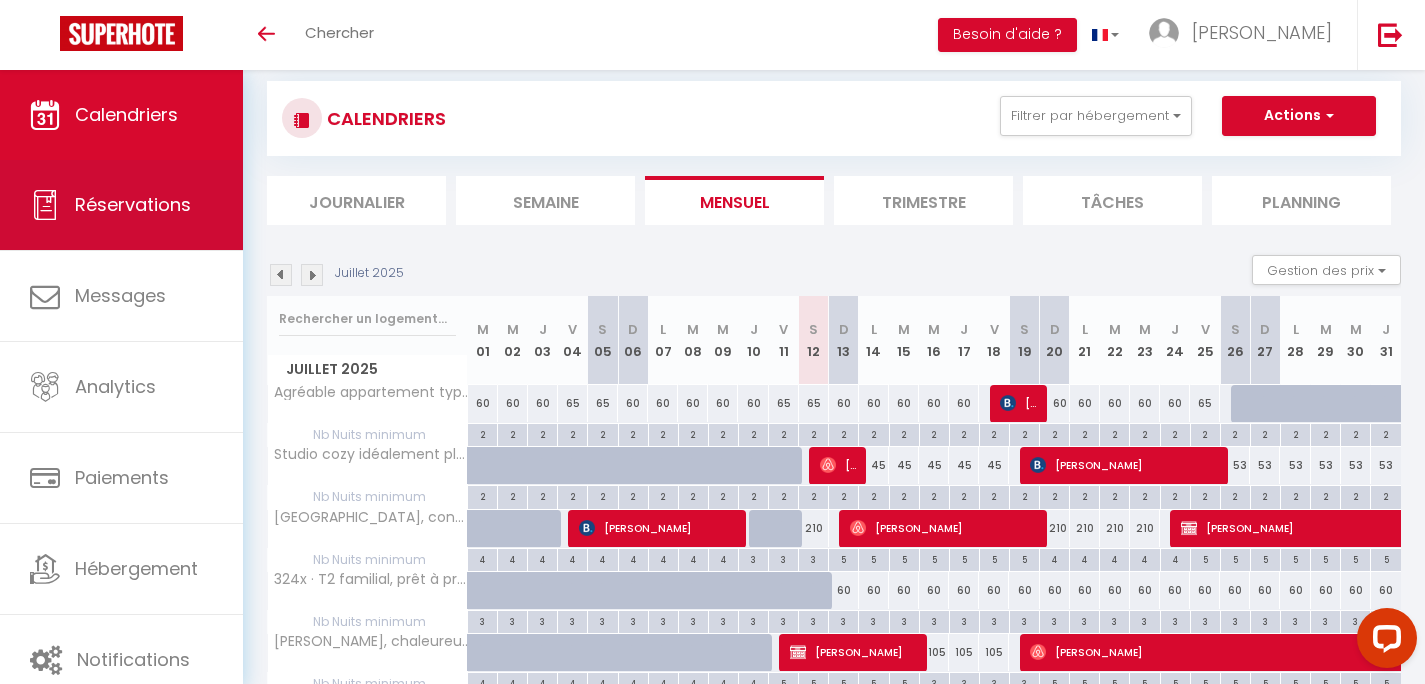 click on "Réservations" at bounding box center [133, 204] 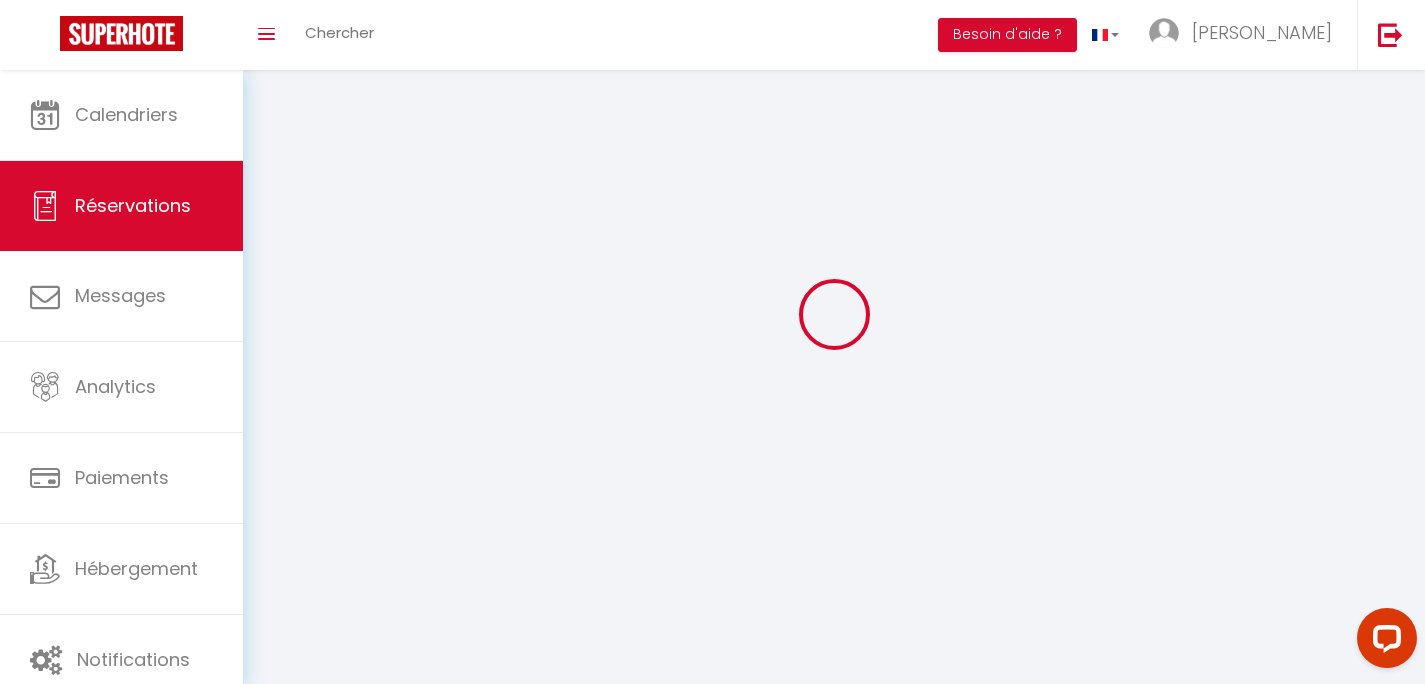 scroll, scrollTop: 0, scrollLeft: 0, axis: both 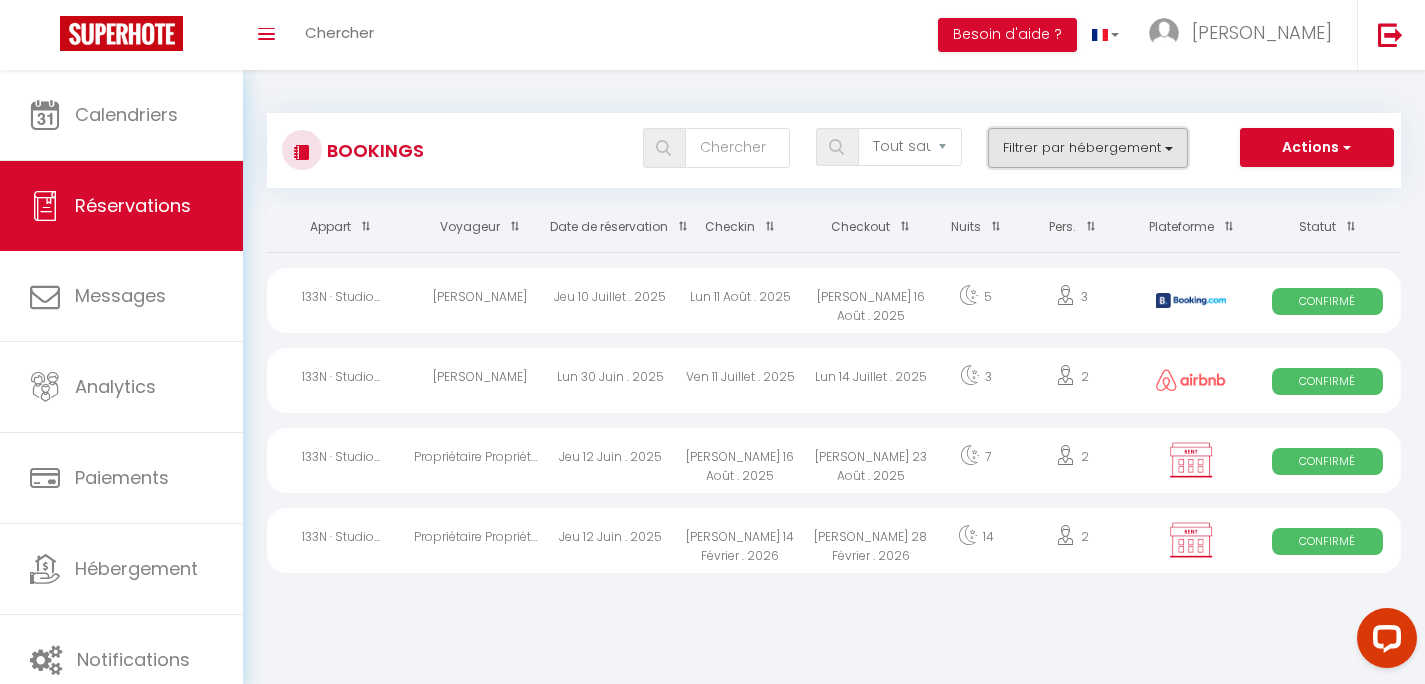click on "Filtrer par hébergement" at bounding box center [1088, 148] 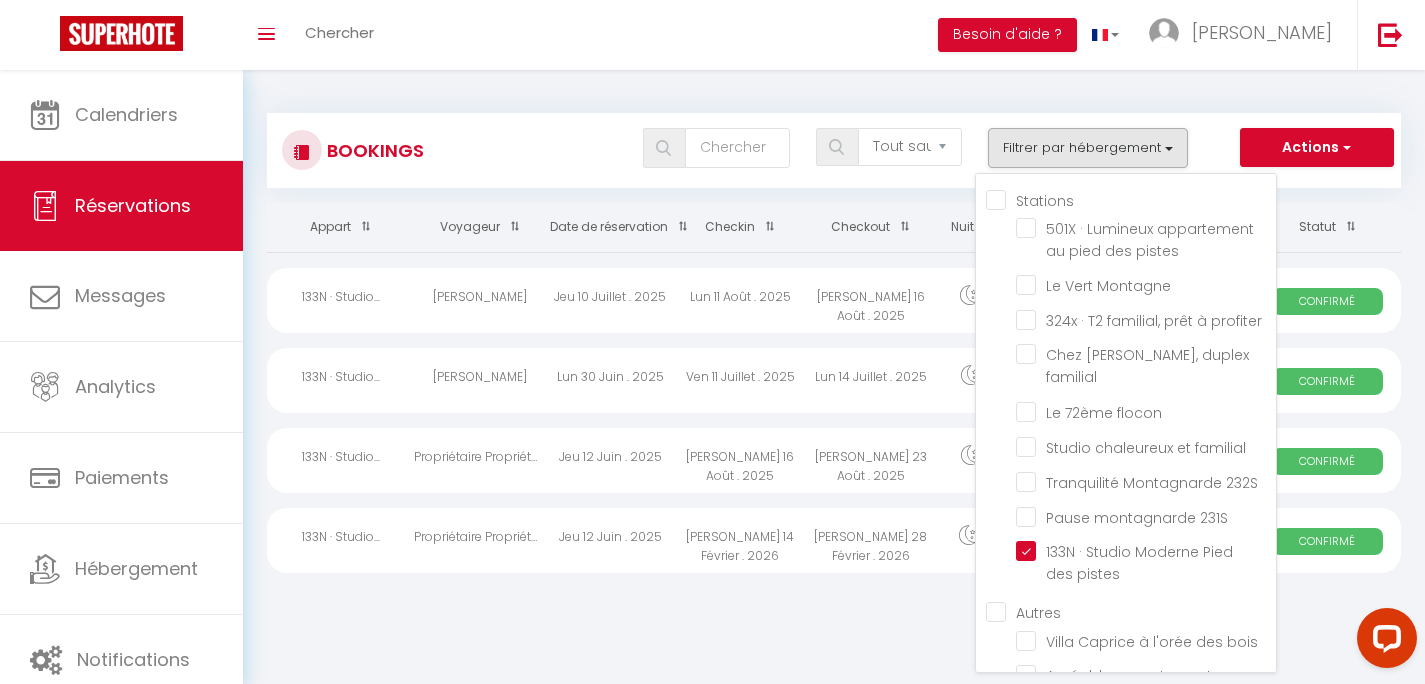 click on "Stations" at bounding box center [1131, 199] 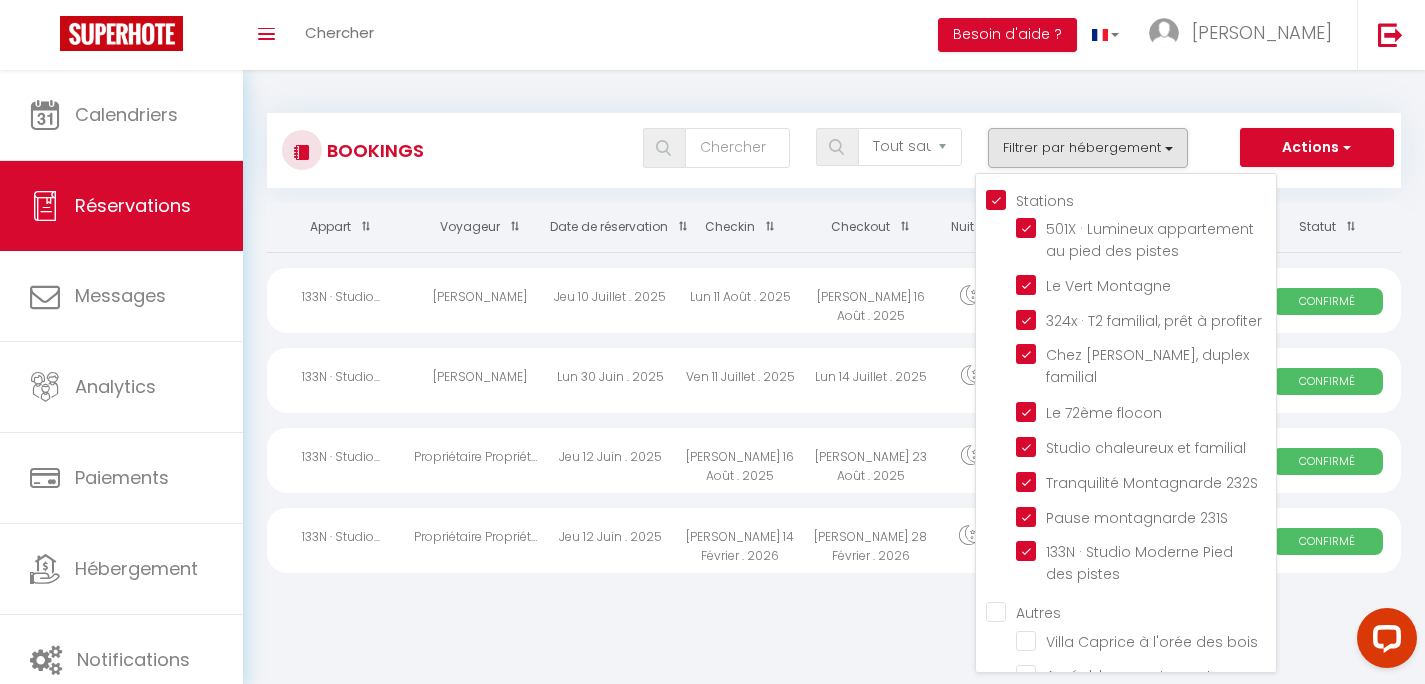 checkbox on "true" 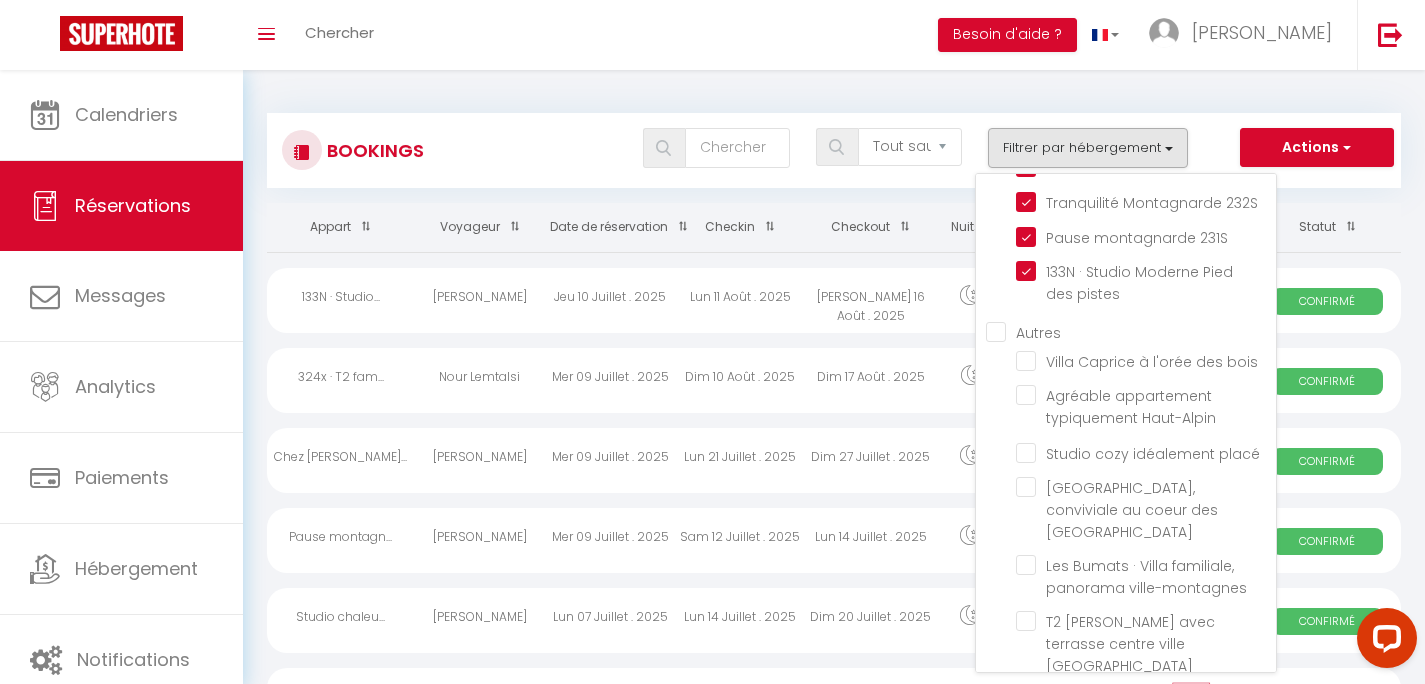 scroll, scrollTop: 300, scrollLeft: 0, axis: vertical 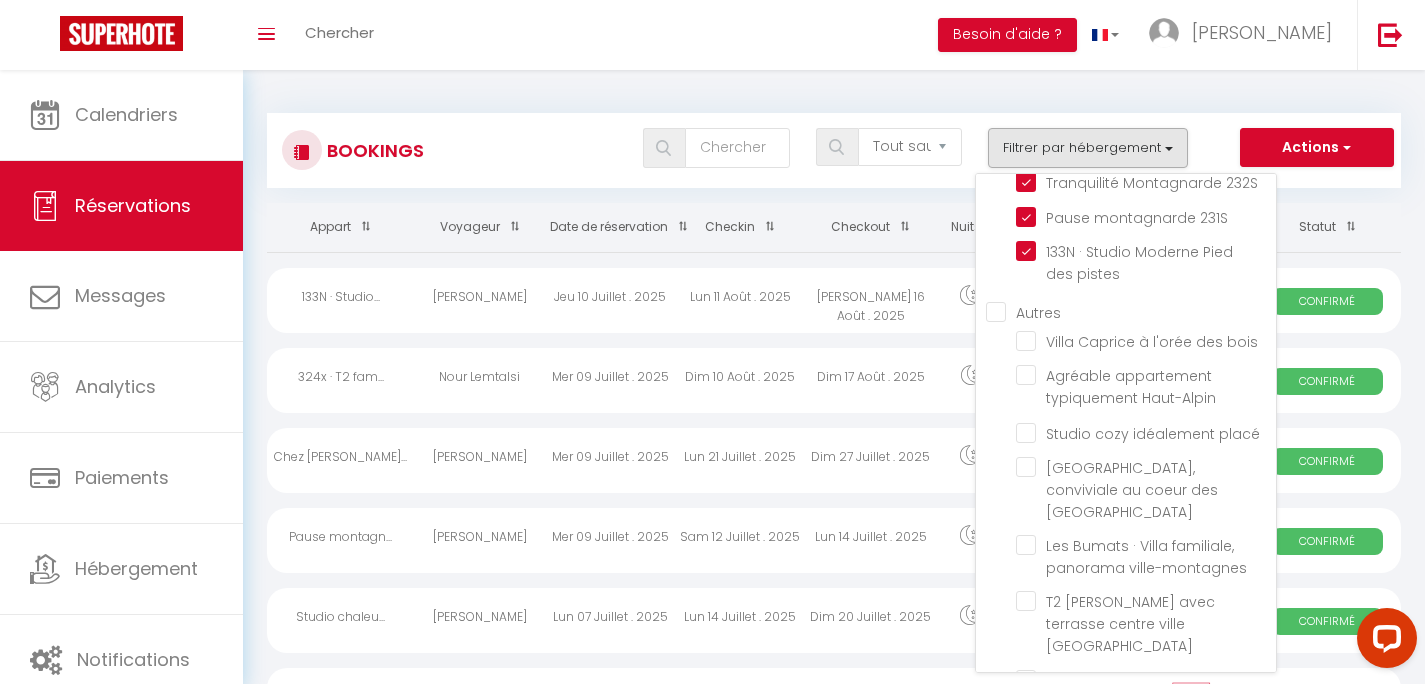 click on "Autres" at bounding box center [1131, 311] 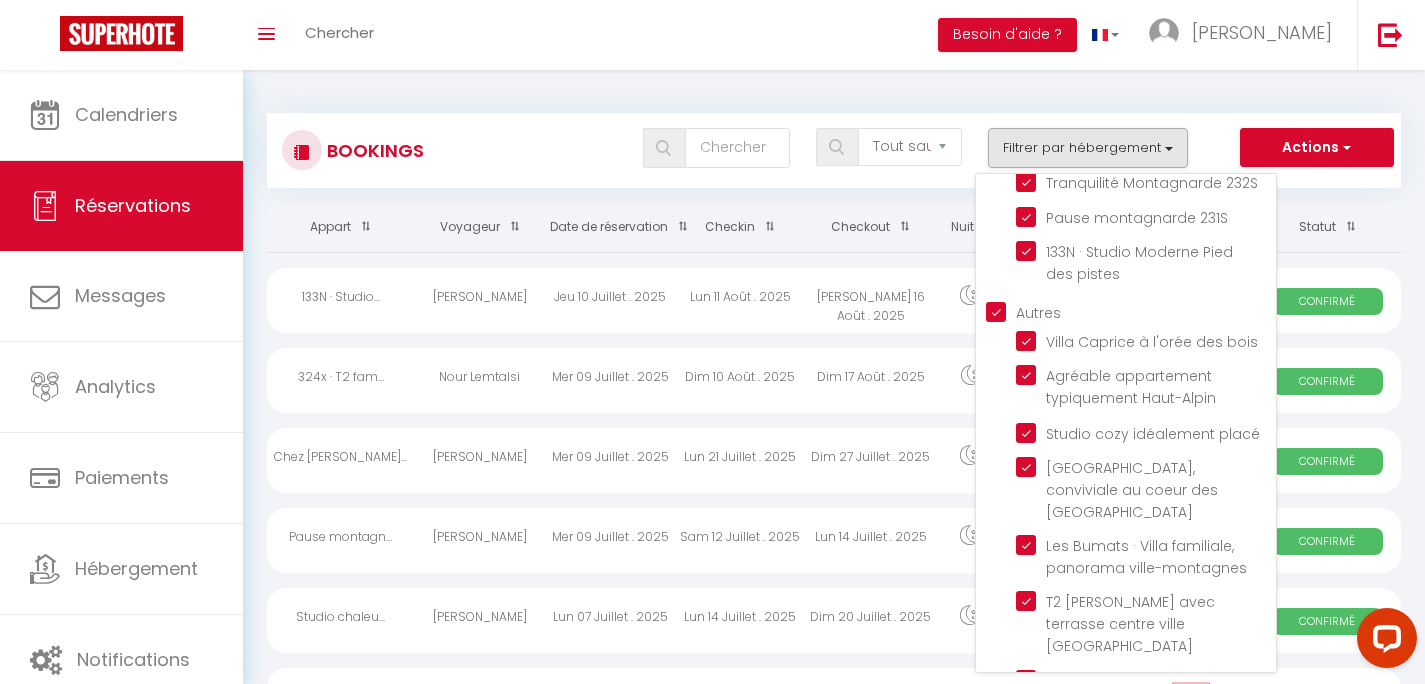 checkbox on "true" 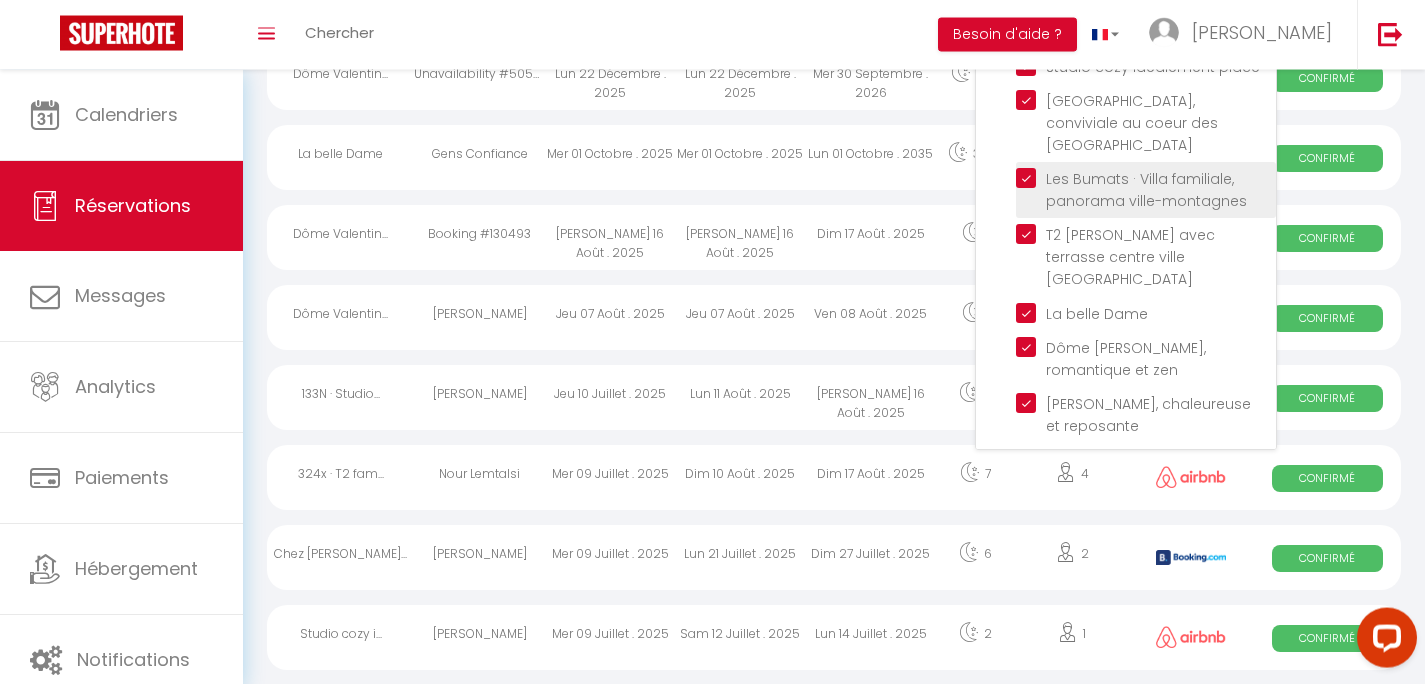 scroll, scrollTop: 256, scrollLeft: 0, axis: vertical 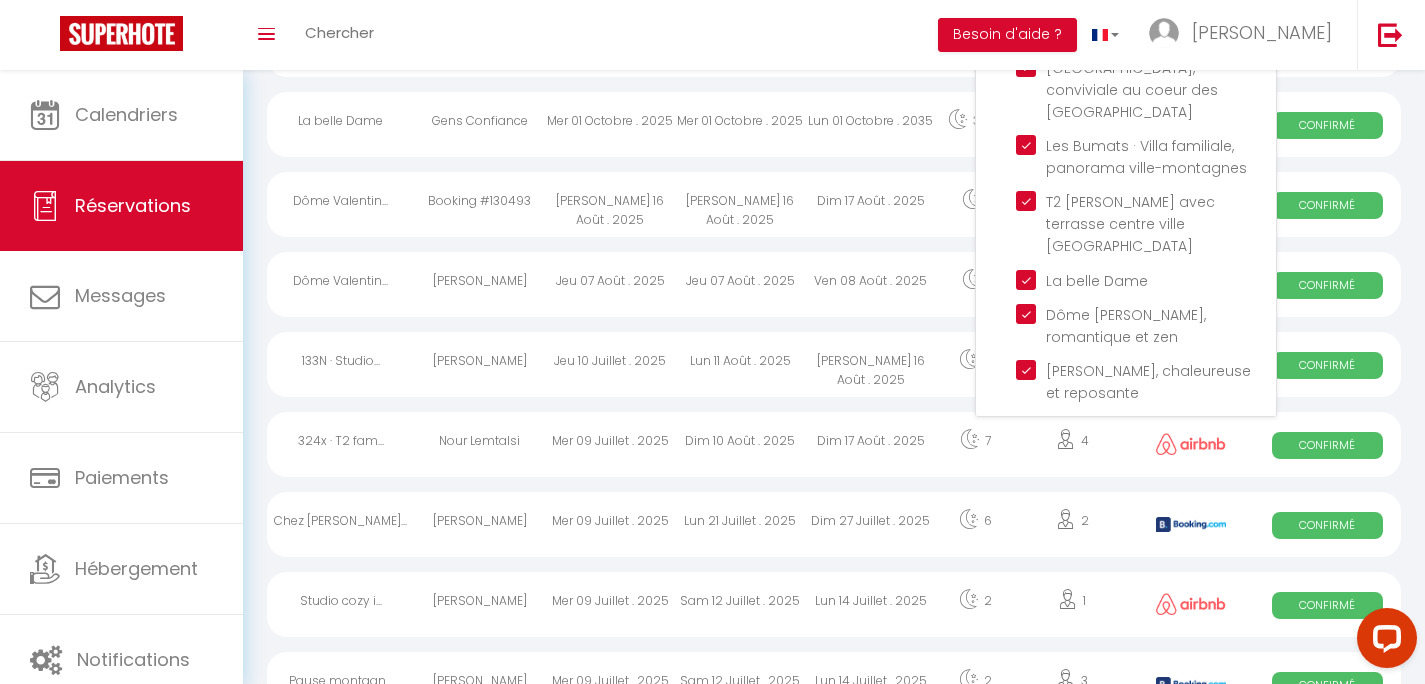 click on "Bookings         Tous les statuts   Annulé   Confirmé   Non Confirmé   Tout sauf annulé   No Show   Request
Filtrer par hébergement
Stations
501X · Lumineux appartement au pied des pistes
Le [GEOGRAPHIC_DATA]
324x · T2 familial, prêt à profiter
Chez [PERSON_NAME], duplex familial
Le 72ème flocon
Studio chaleureux et familial
Tranquilité Montagnarde 232S
Pause montagnarde 231S
133N · Studio Moderne Pied des pistes
Autres" at bounding box center (834, 1950) 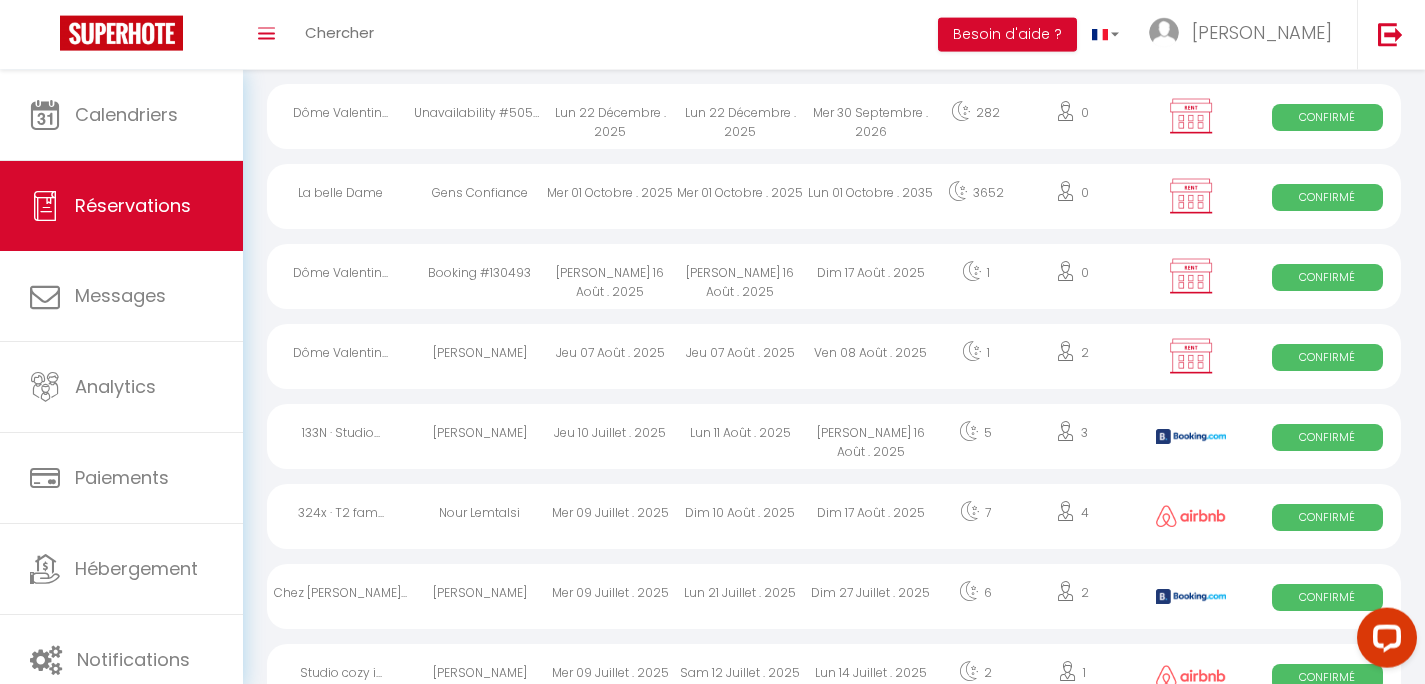 scroll, scrollTop: 192, scrollLeft: 0, axis: vertical 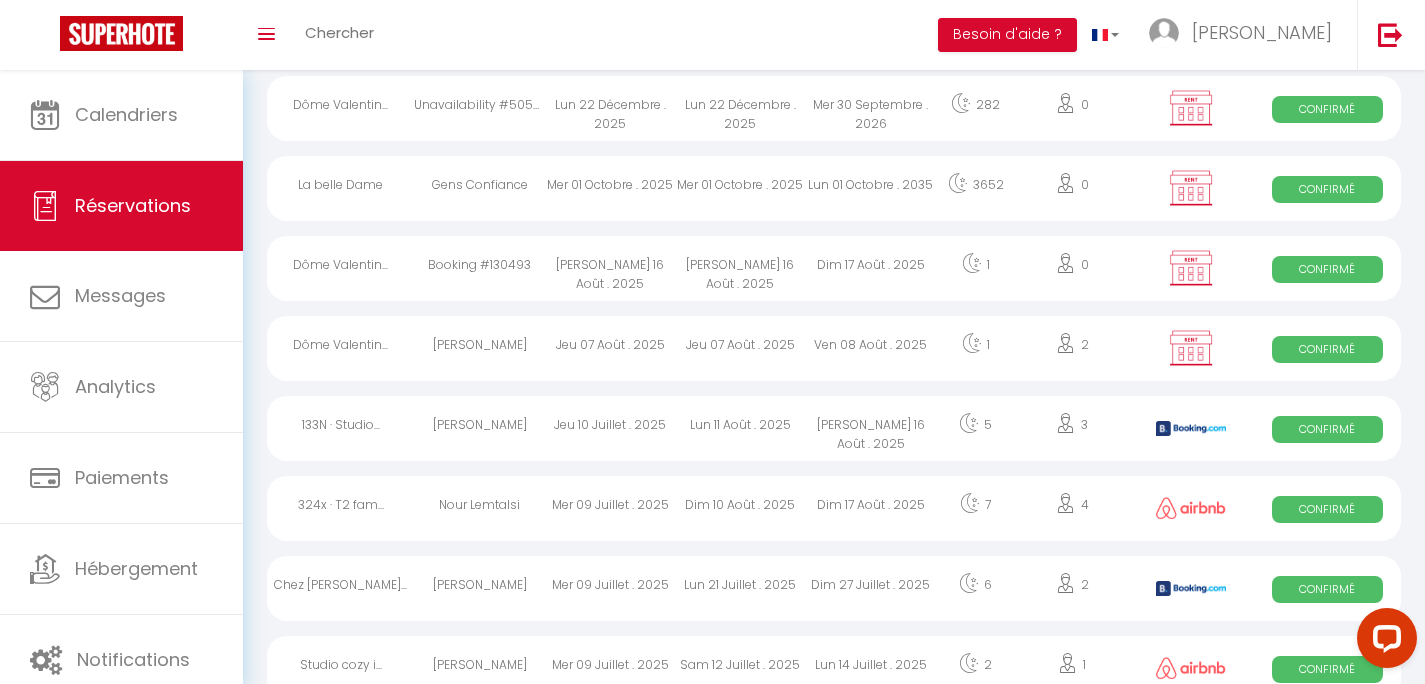 click on "[PERSON_NAME] 16 Août . 2025" at bounding box center [610, 268] 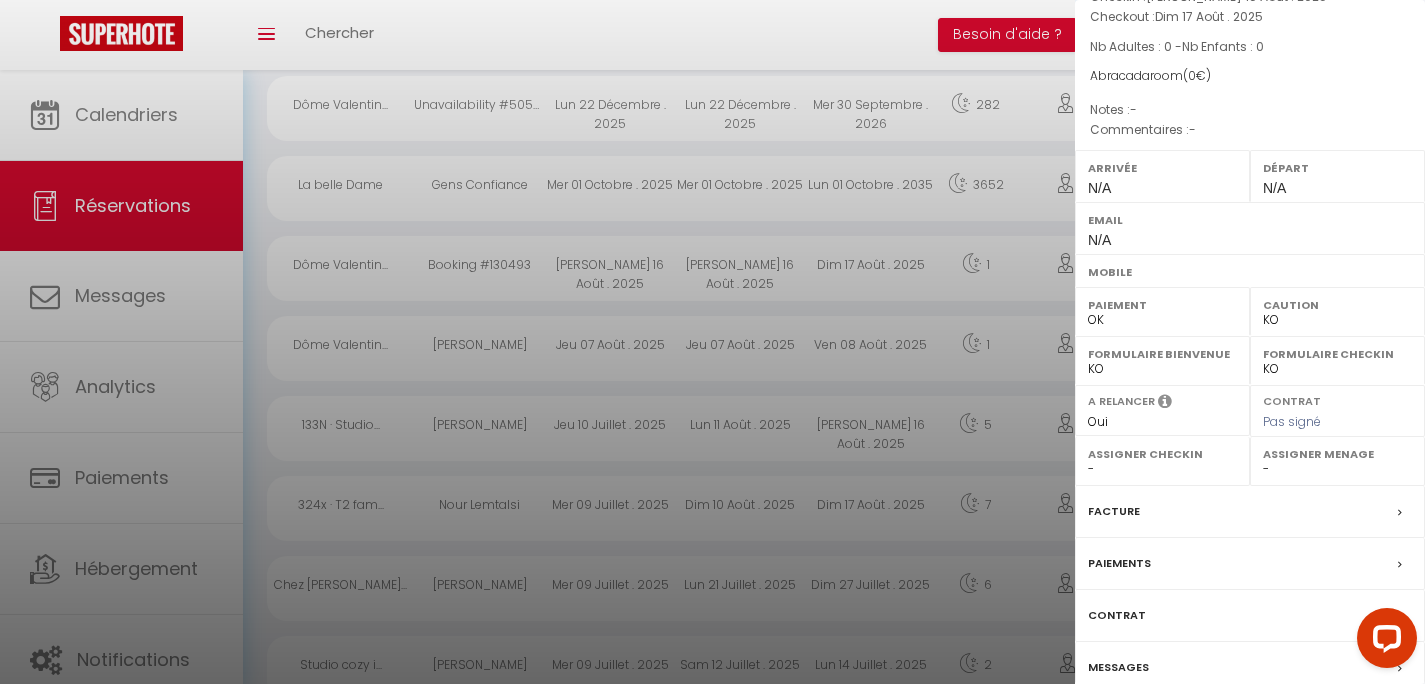 scroll, scrollTop: 228, scrollLeft: 0, axis: vertical 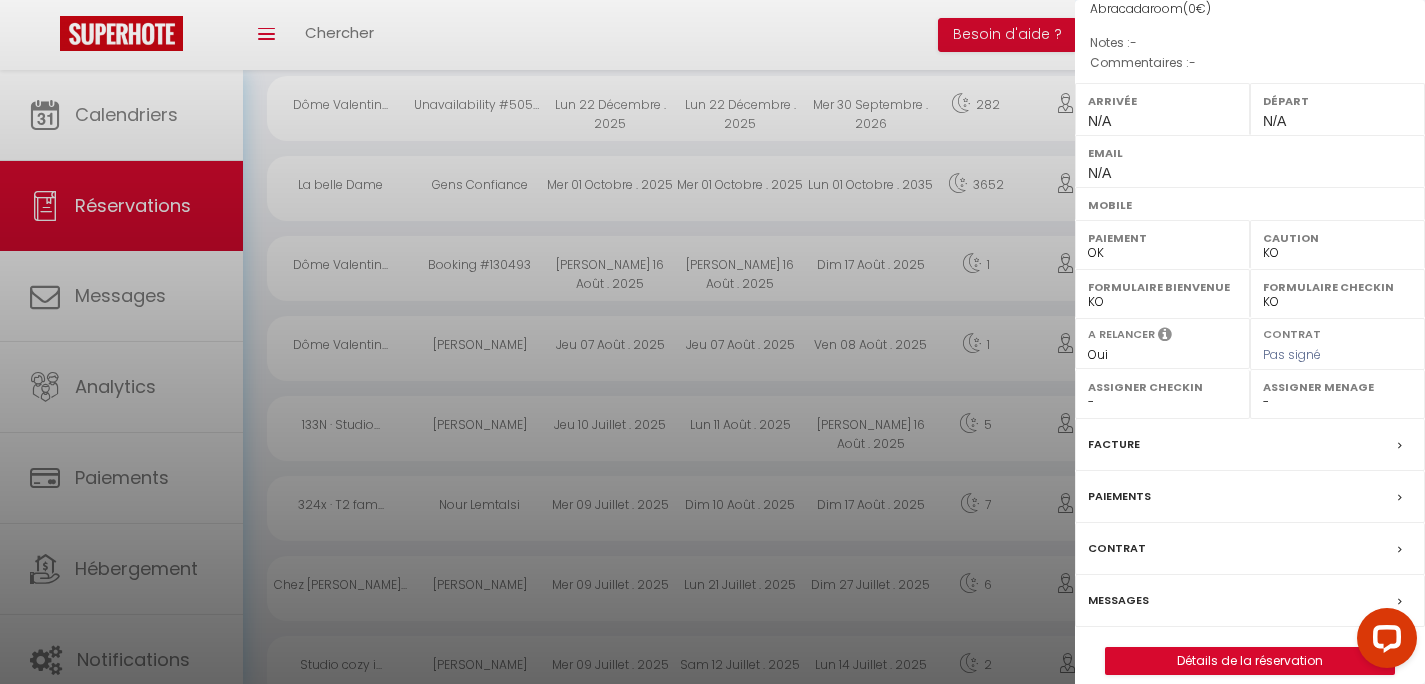 click at bounding box center [712, 342] 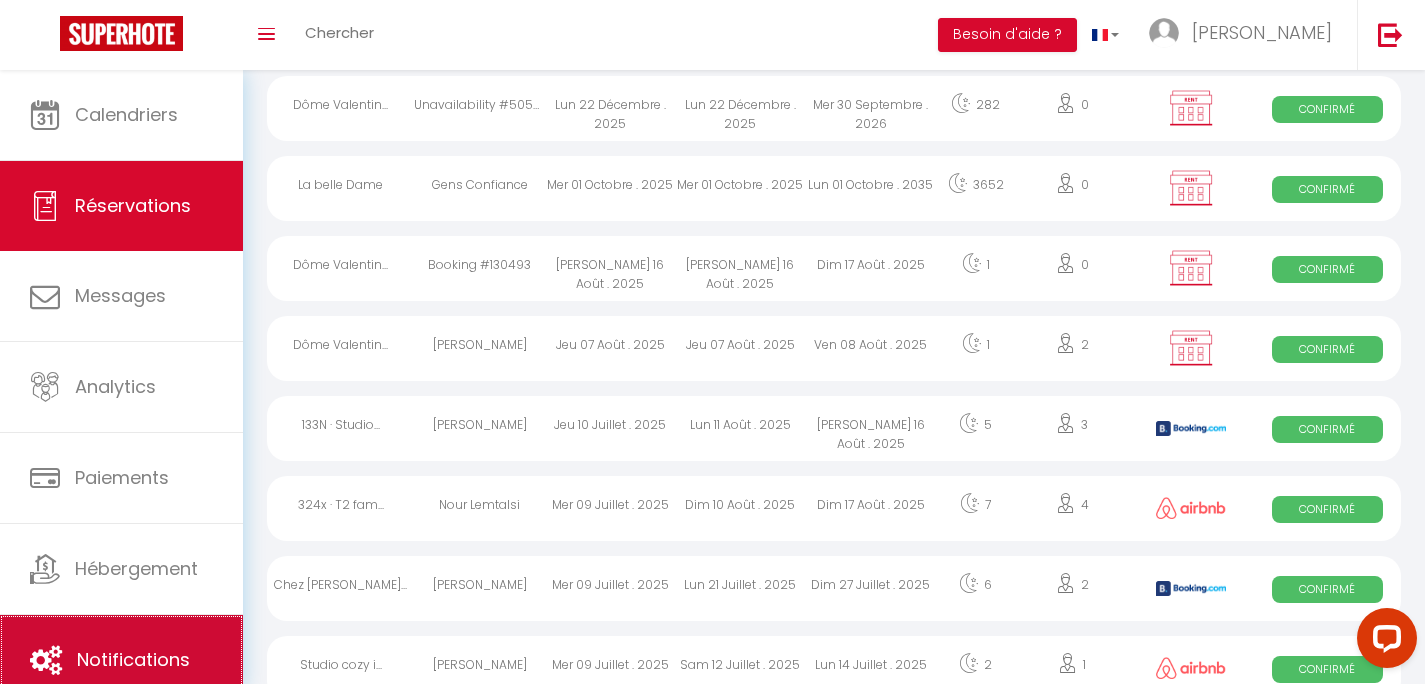 click on "Notifications" at bounding box center [121, 660] 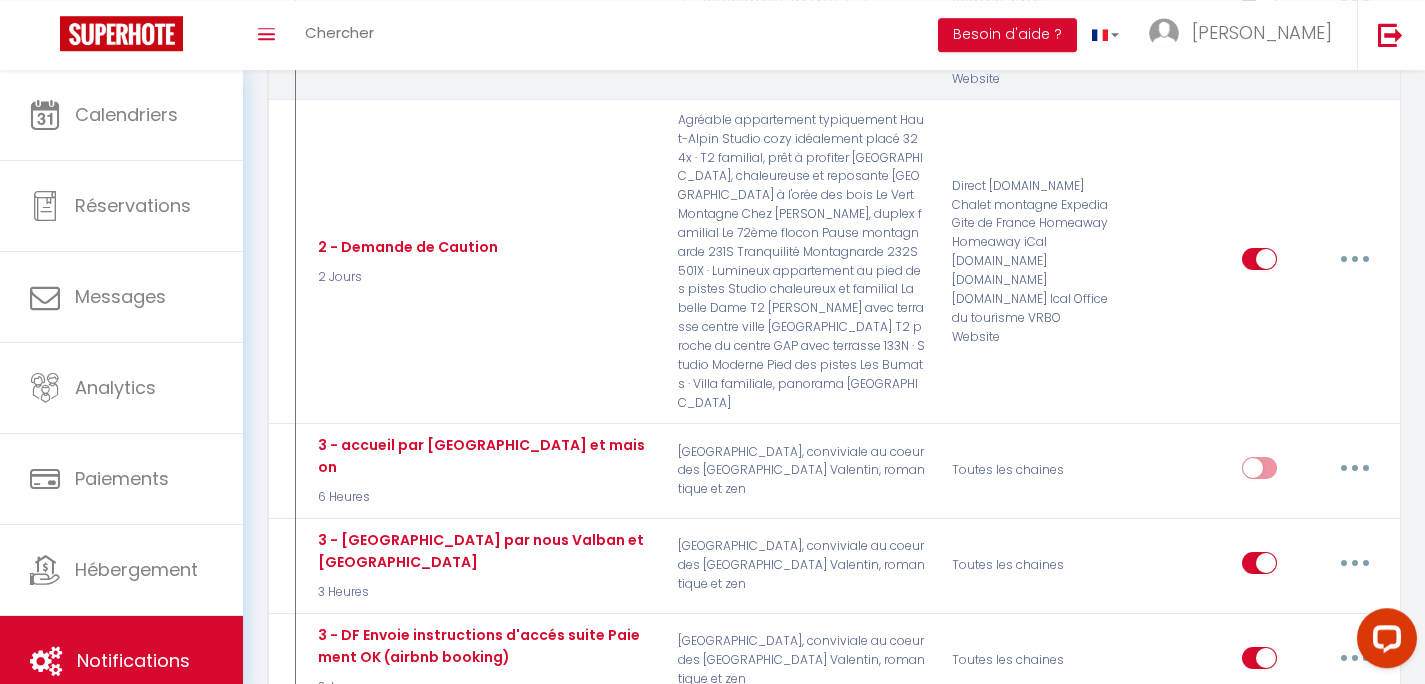 scroll, scrollTop: 1744, scrollLeft: 0, axis: vertical 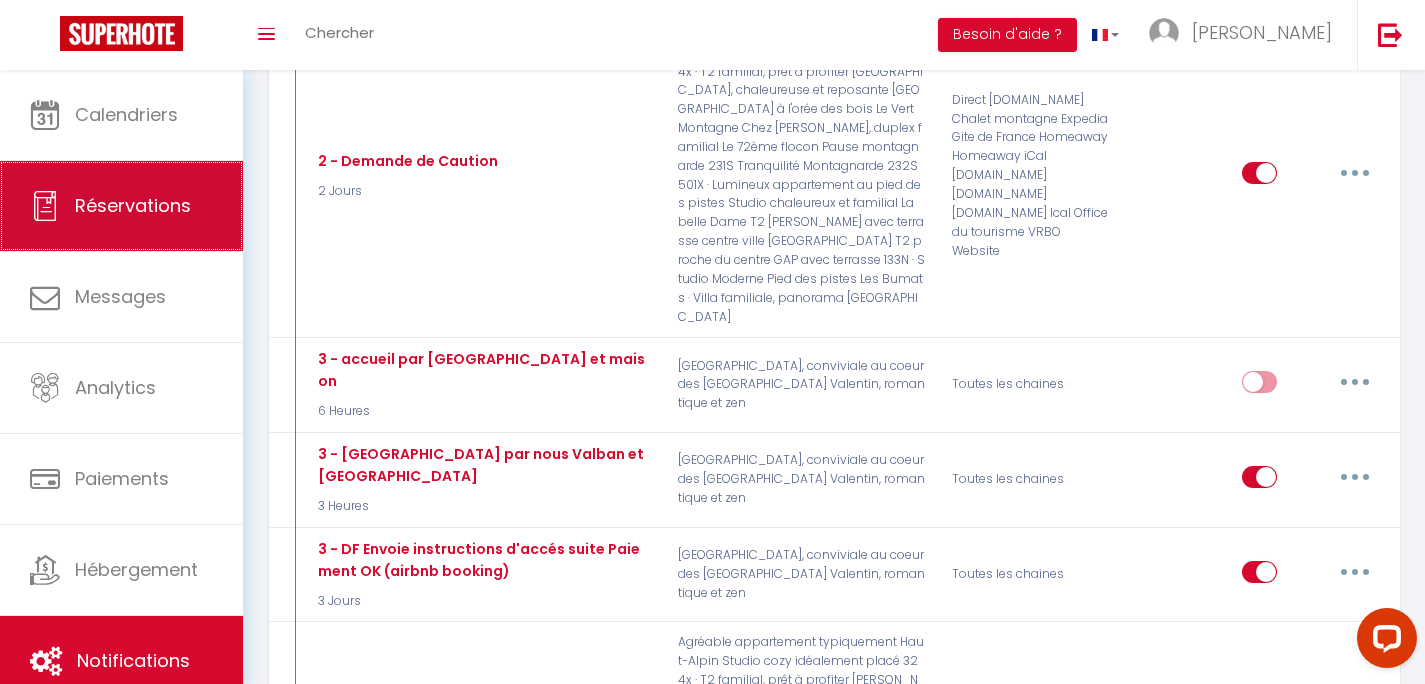 click on "Réservations" at bounding box center [133, 205] 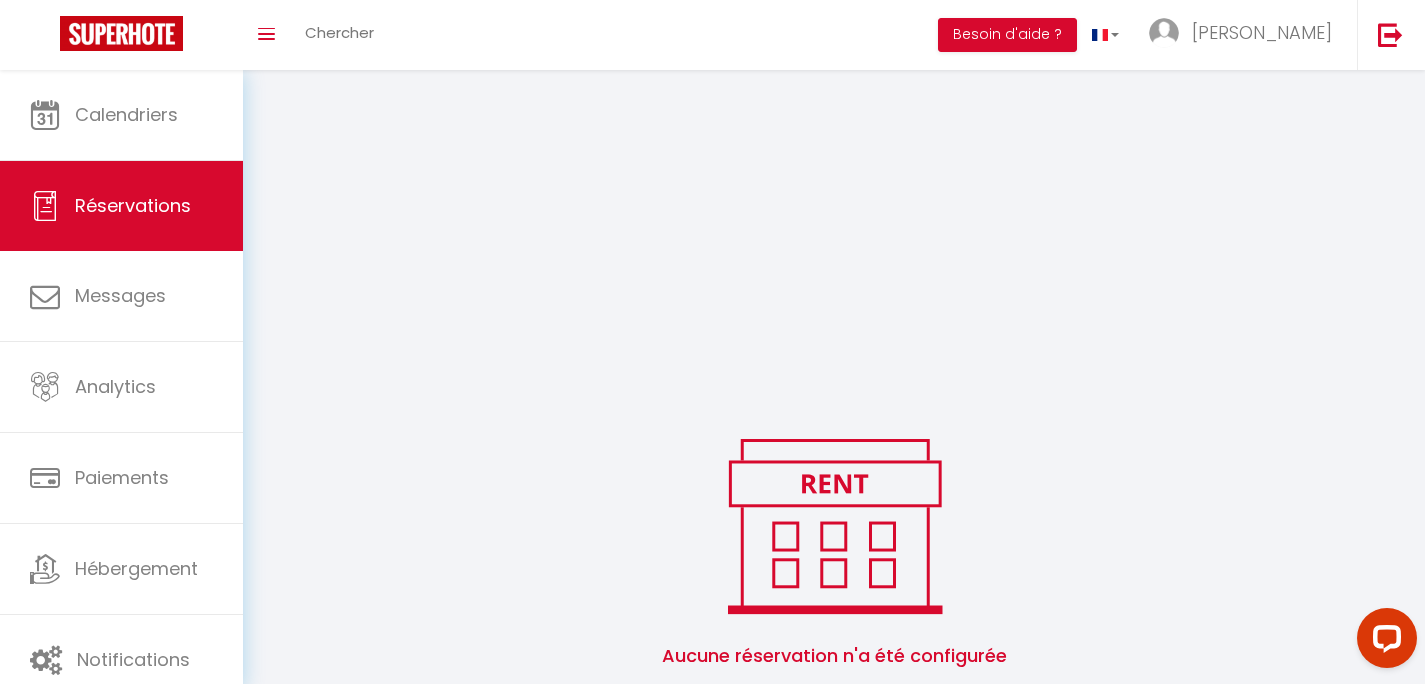 select 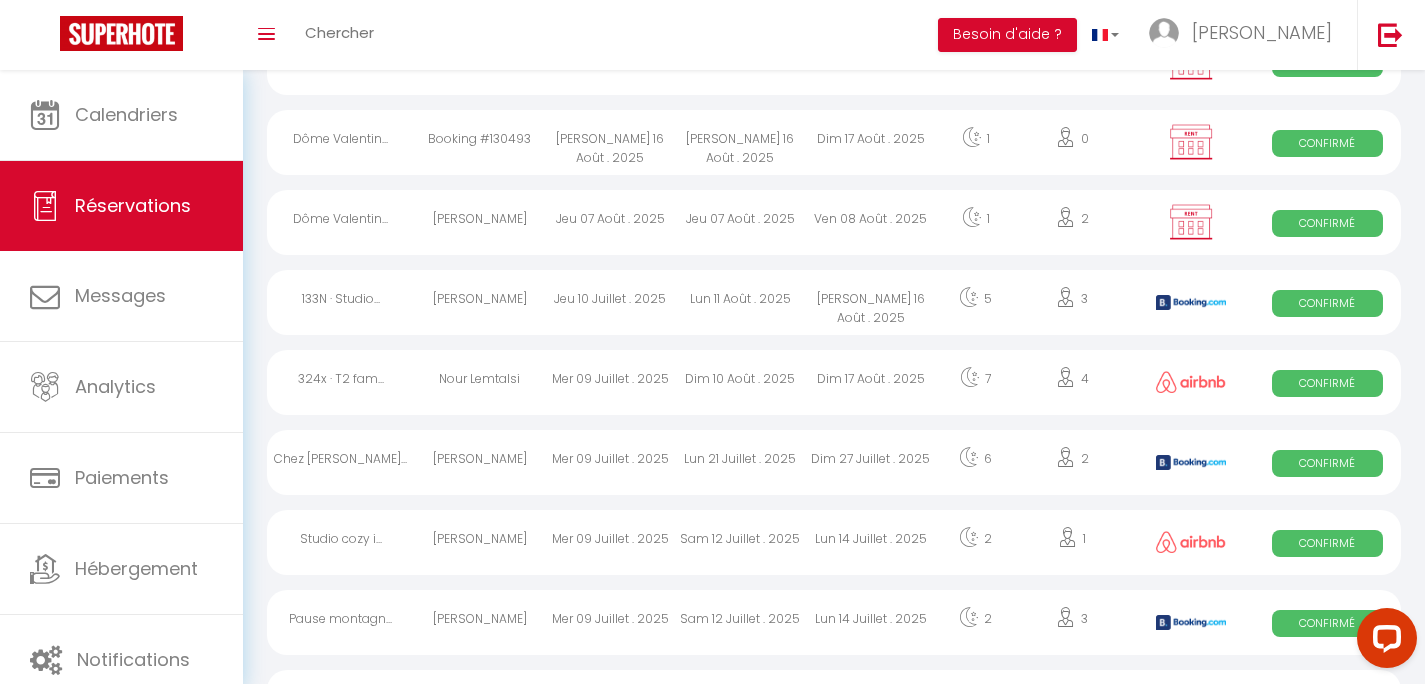 select 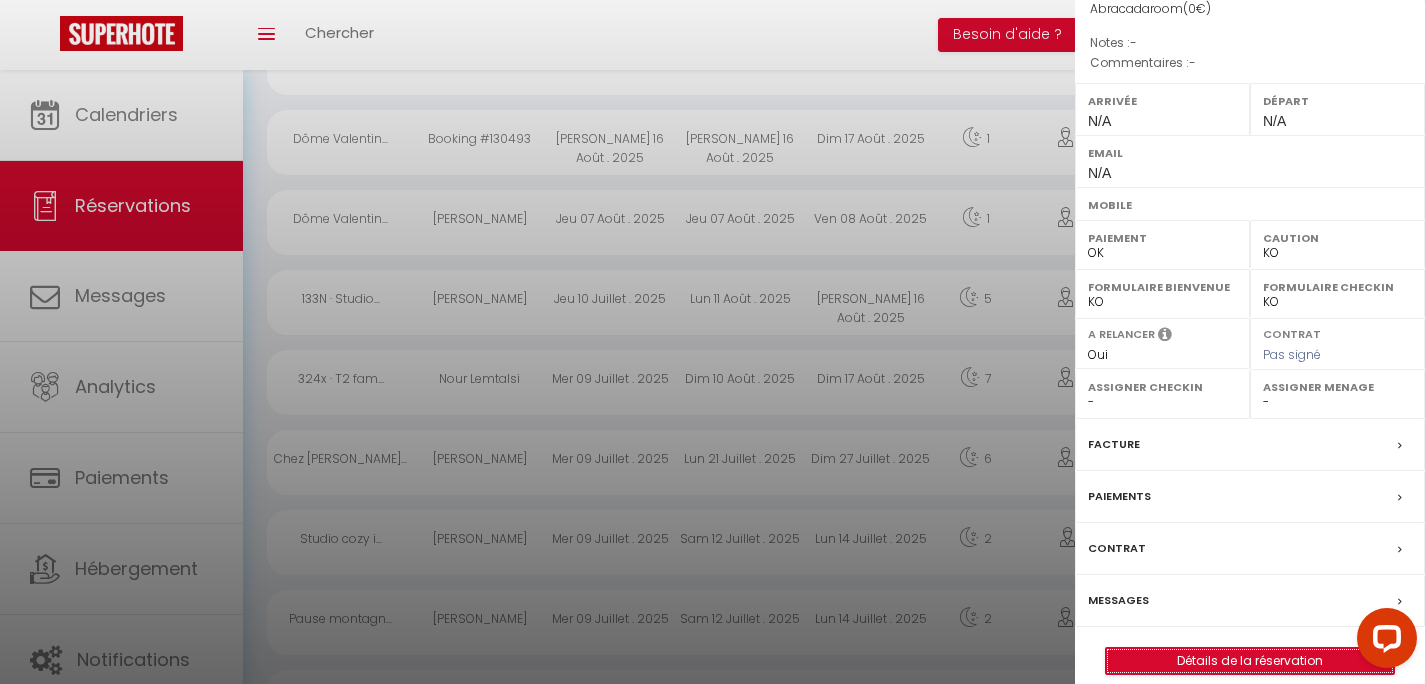 click on "Détails de la réservation" at bounding box center [1250, 661] 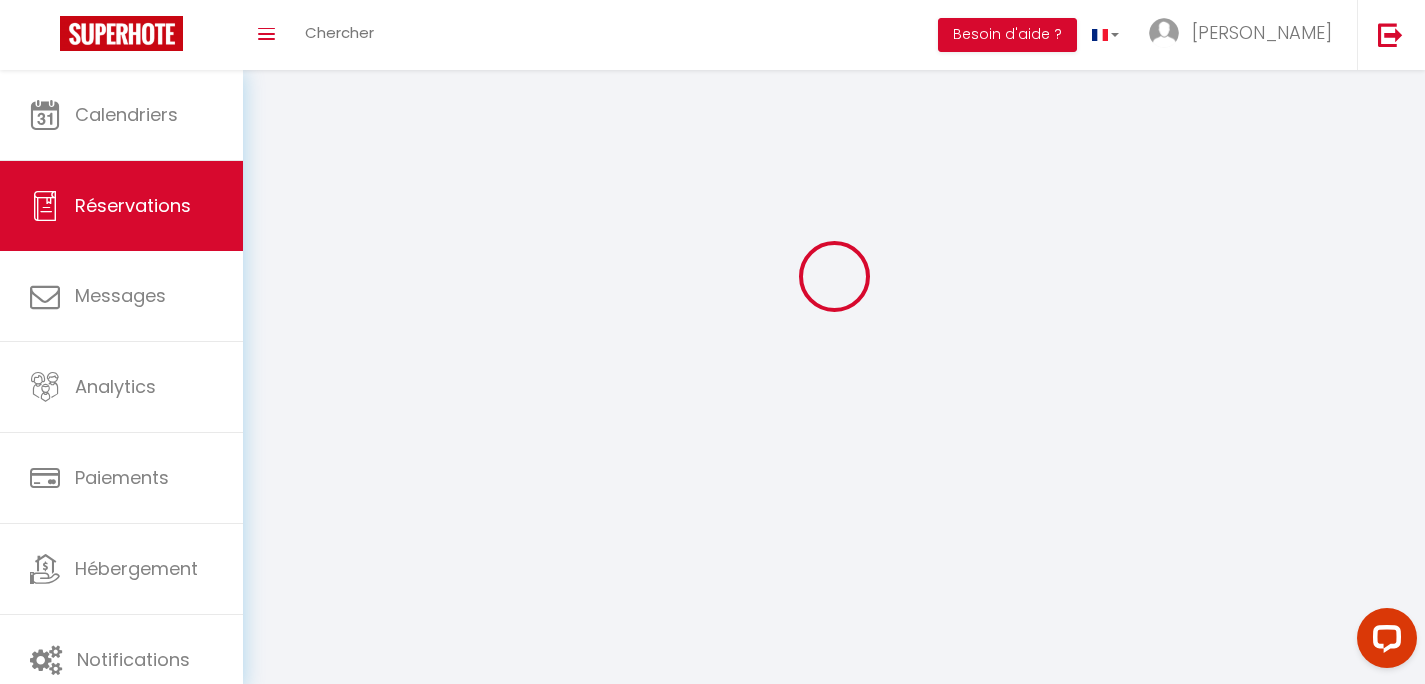 scroll, scrollTop: 0, scrollLeft: 0, axis: both 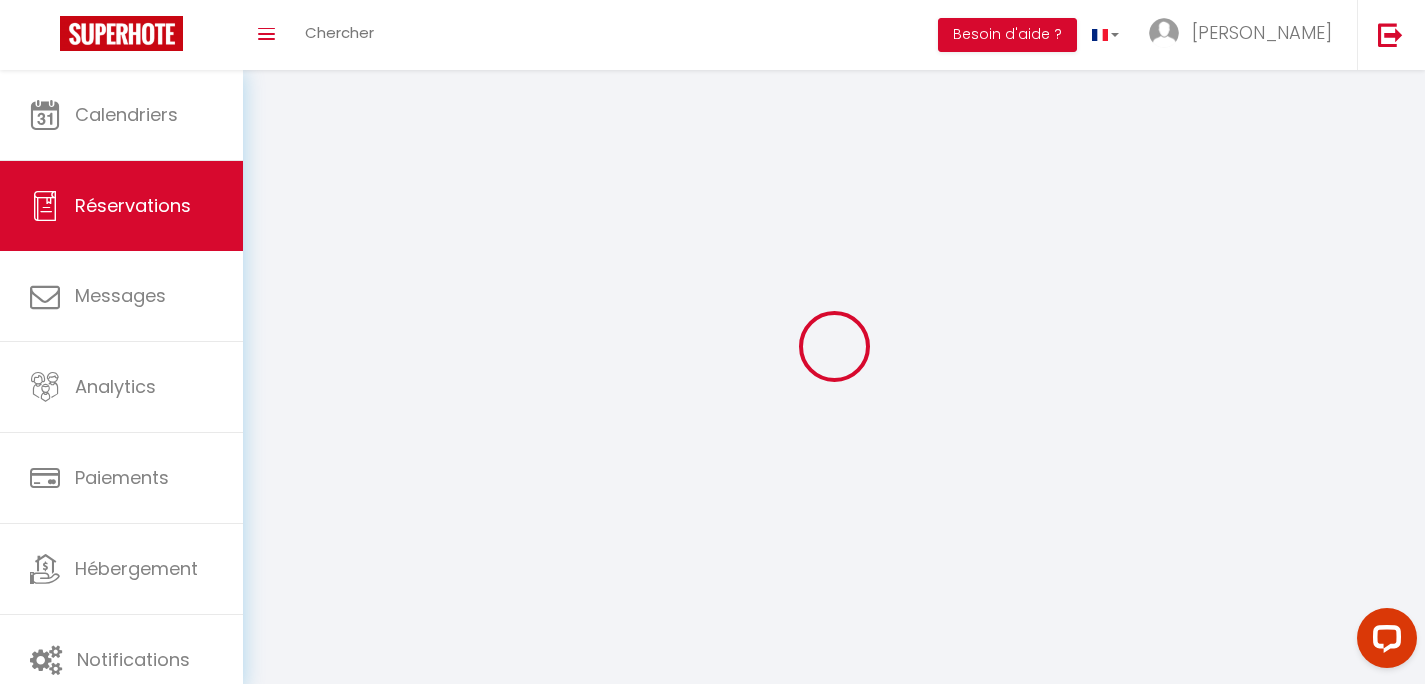 select 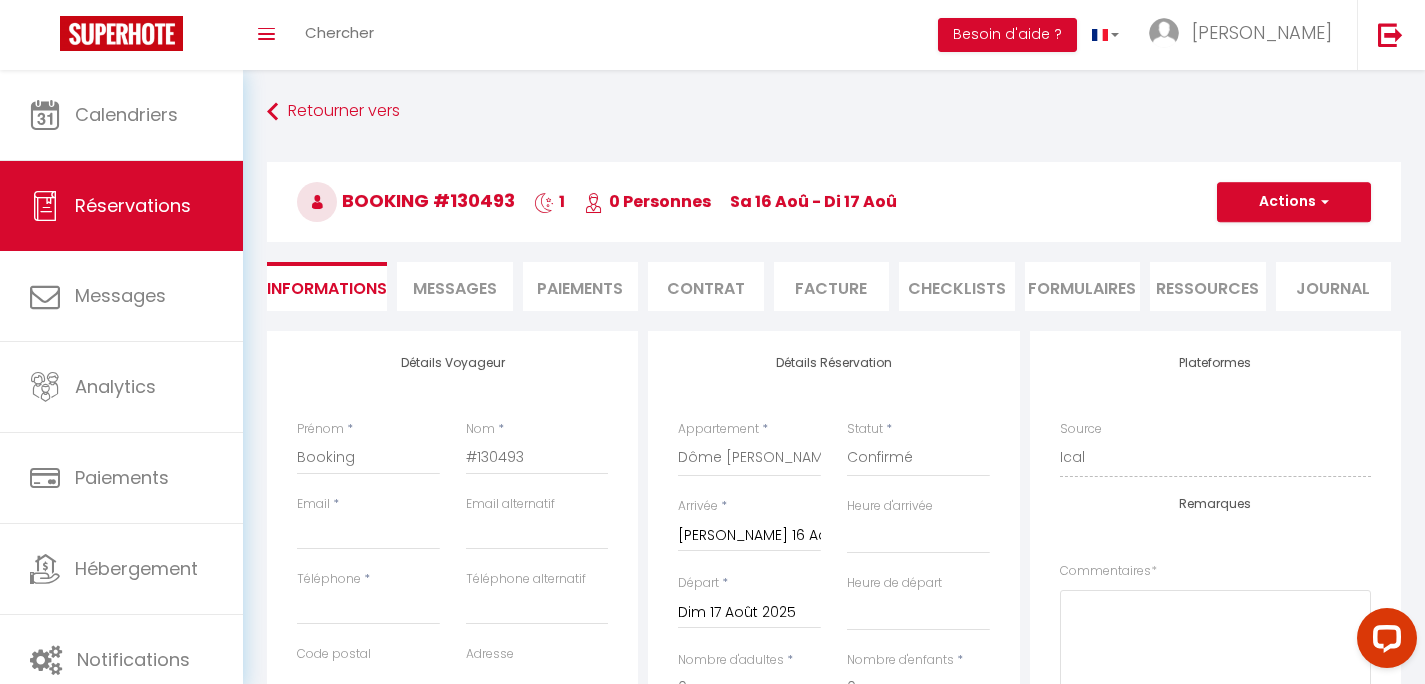 select 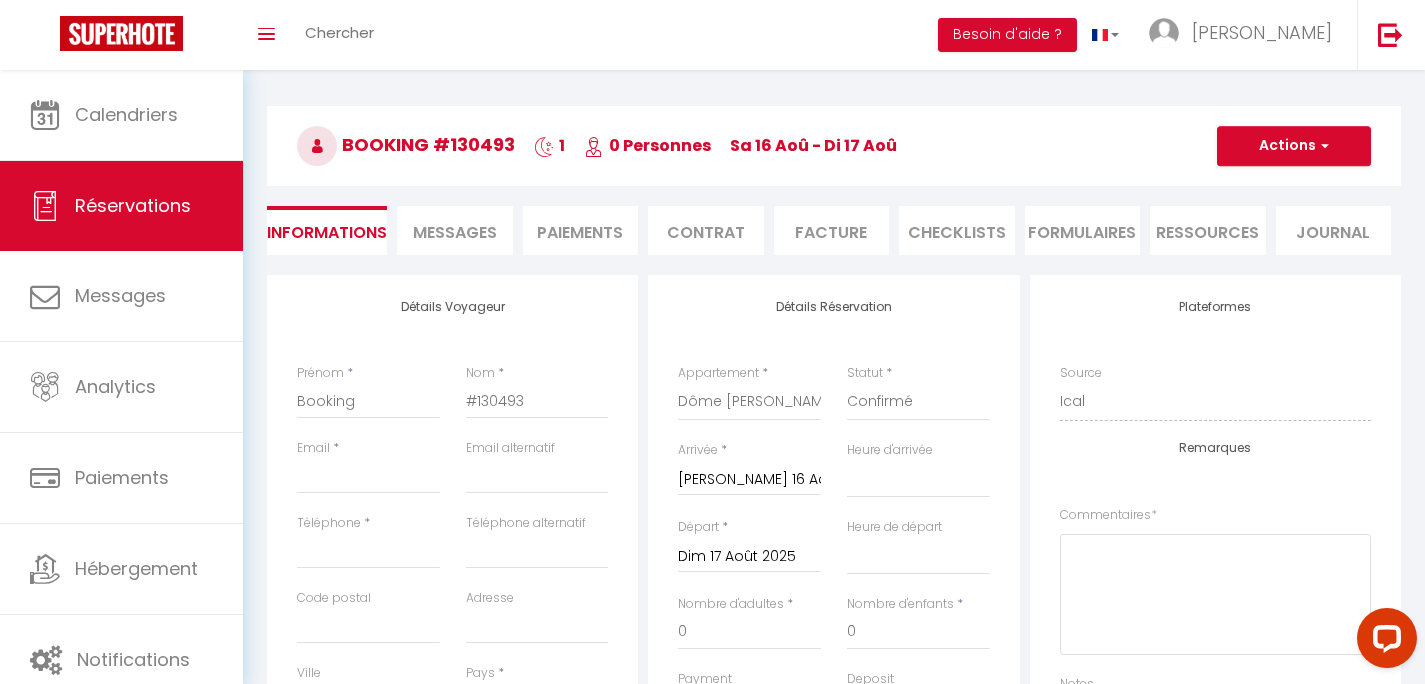 scroll, scrollTop: 64, scrollLeft: 0, axis: vertical 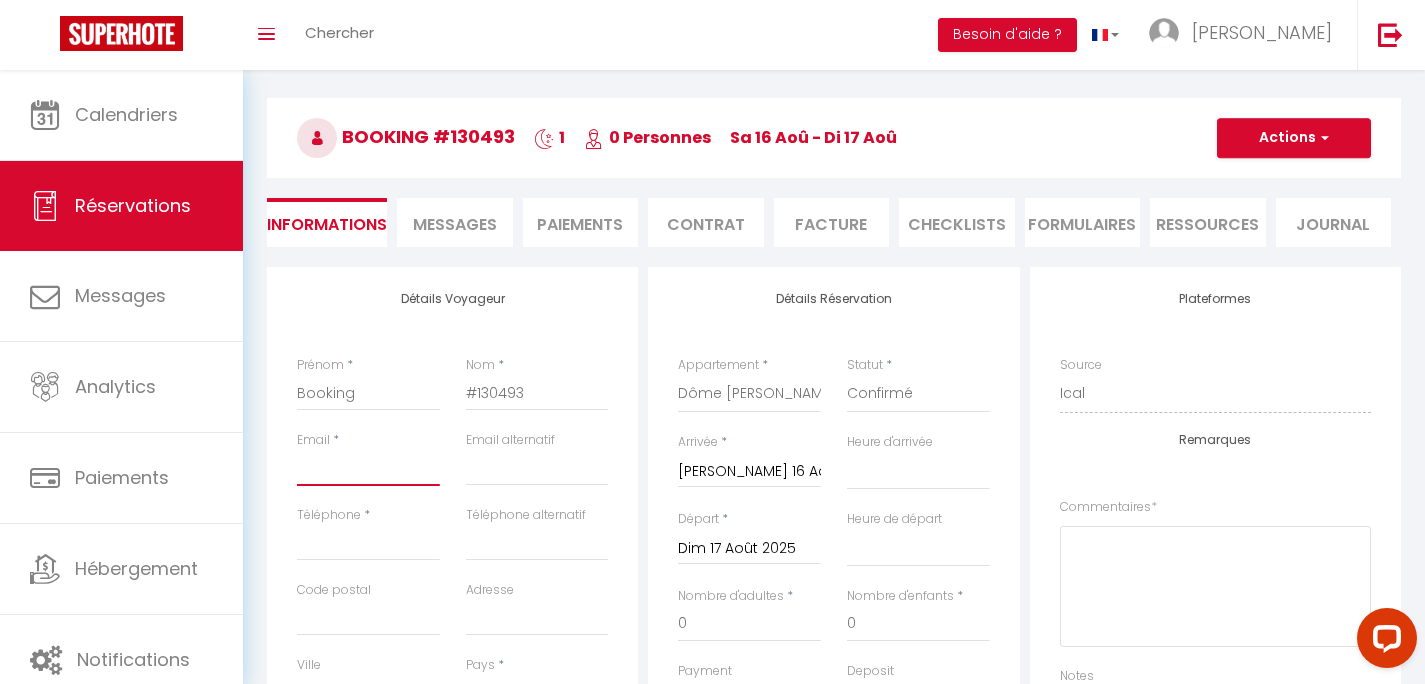 click on "Email client" at bounding box center (368, 468) 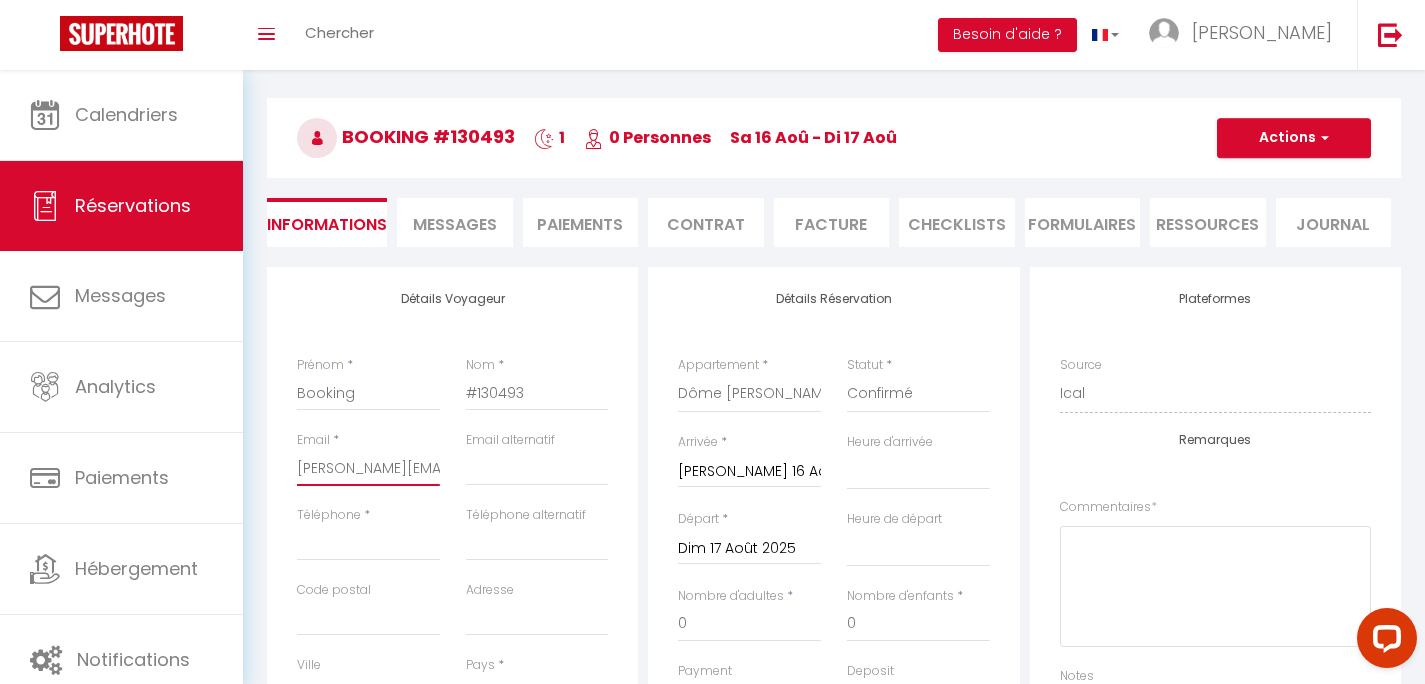 select 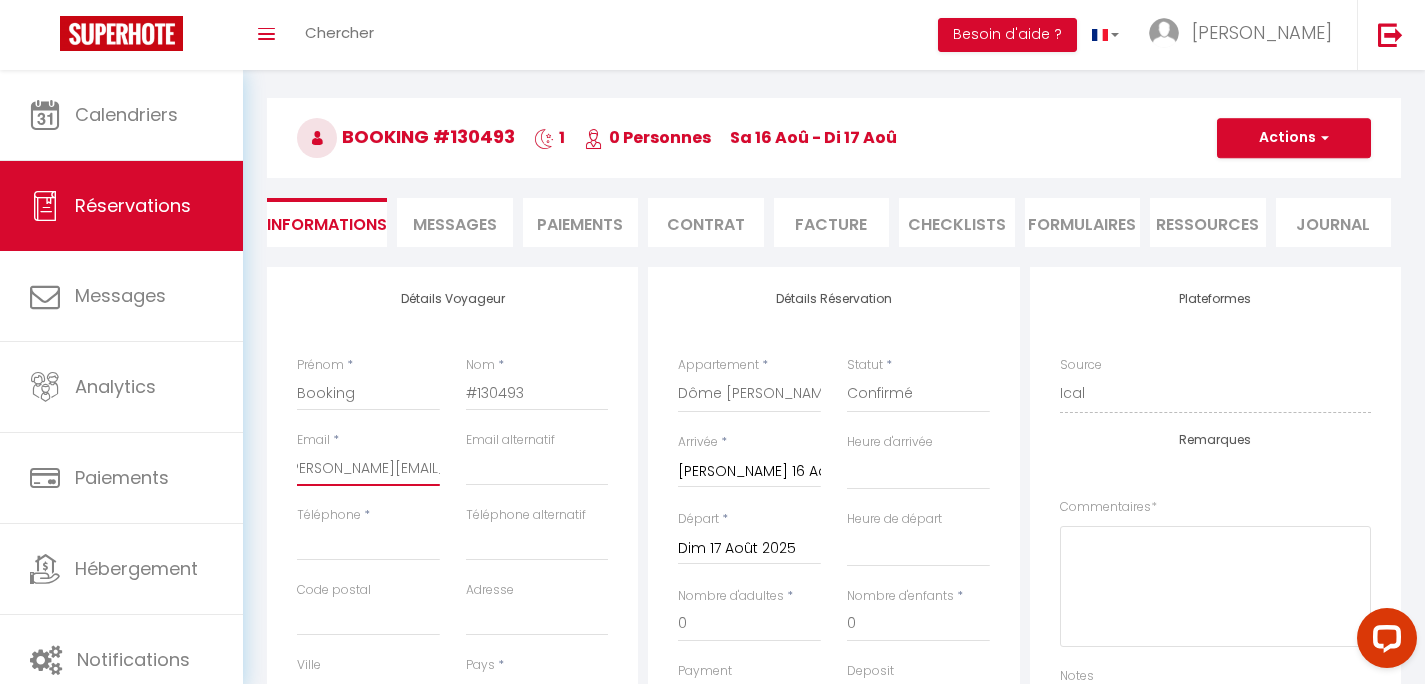type on "[PERSON_NAME][EMAIL_ADDRESS][DOMAIN_NAME]" 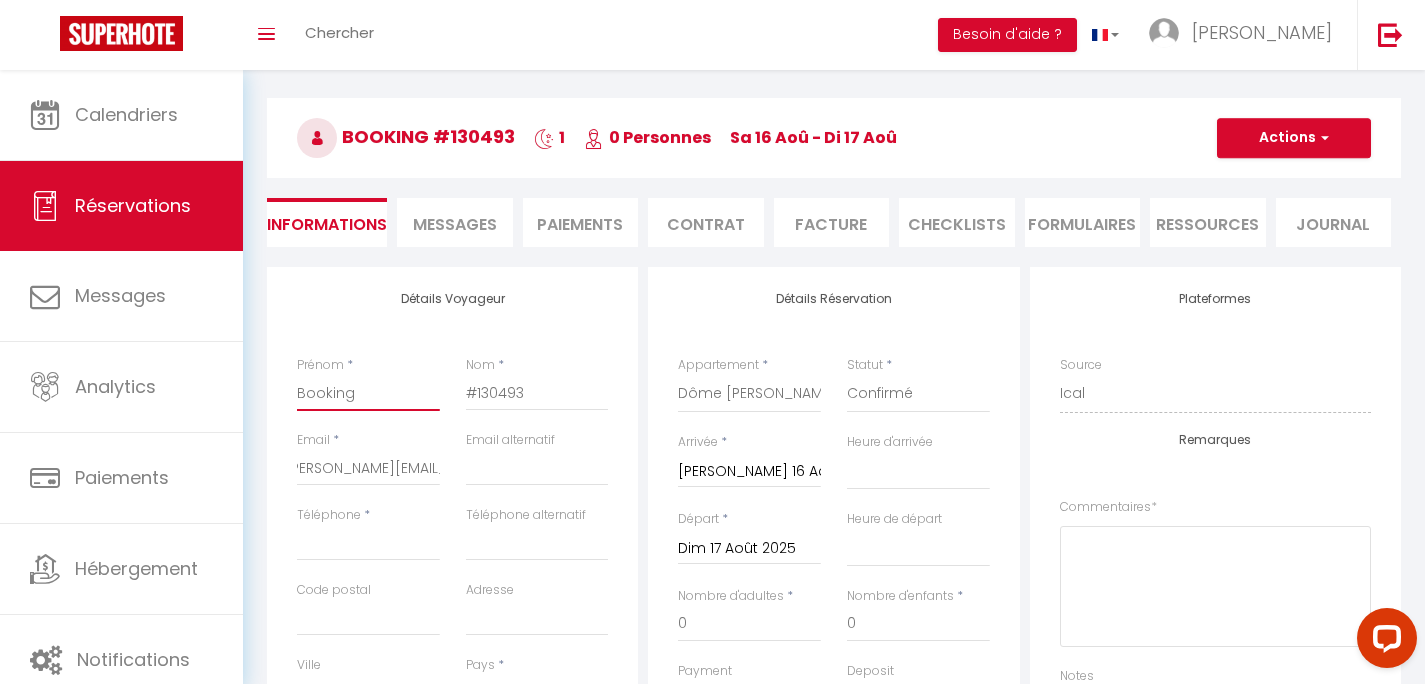 drag, startPoint x: 385, startPoint y: 400, endPoint x: 228, endPoint y: 380, distance: 158.26875 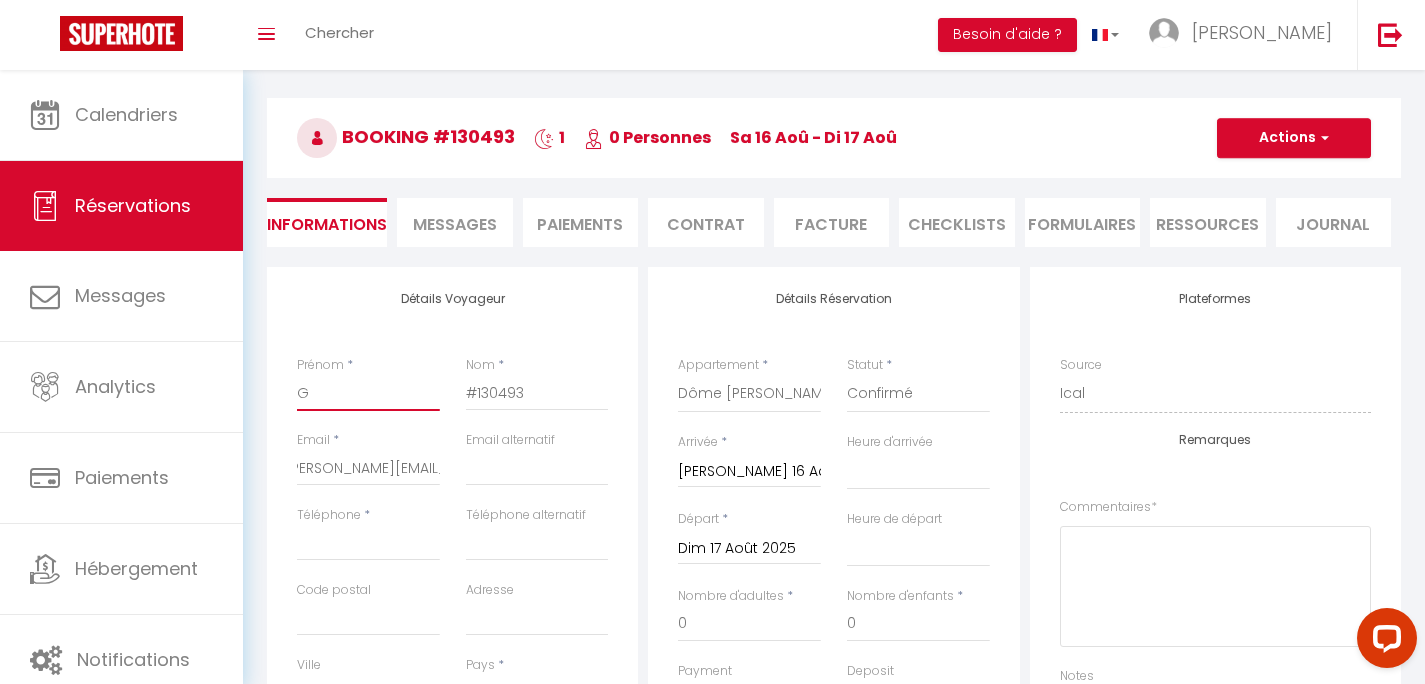 select 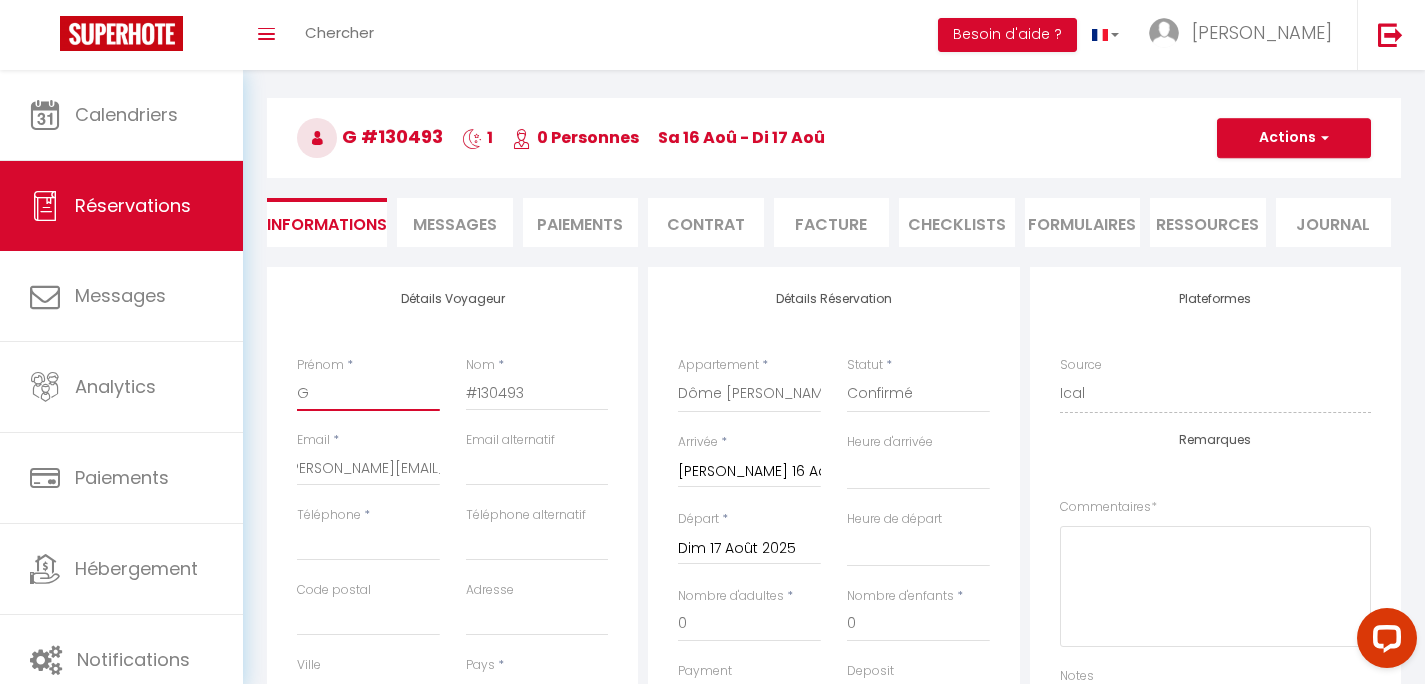 type on "Gu" 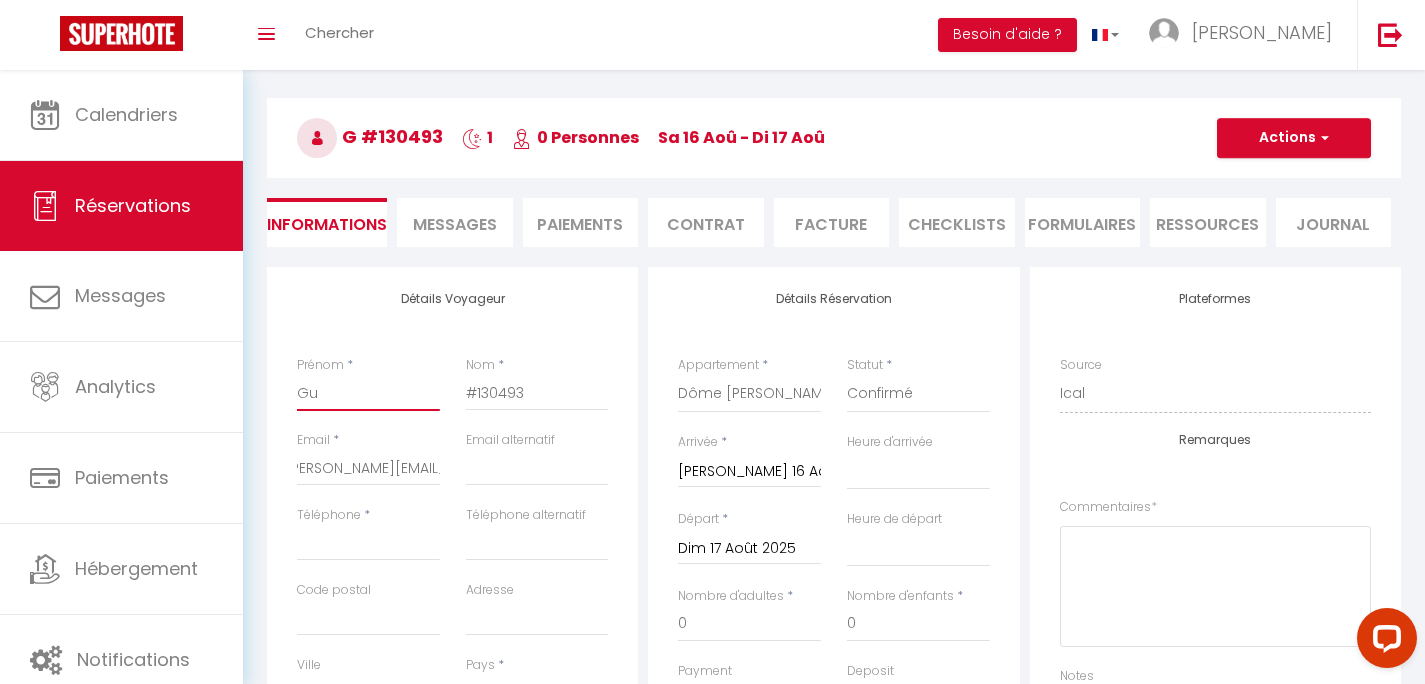 select 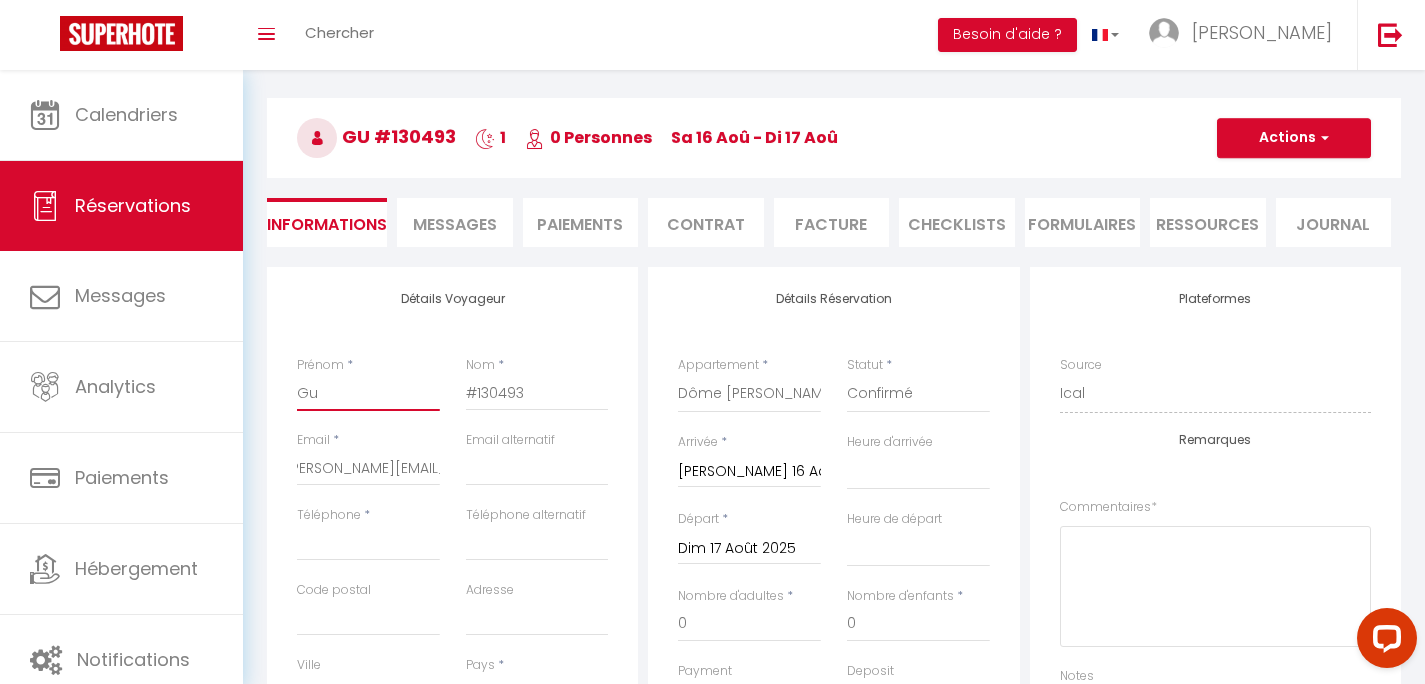 type on "Gui" 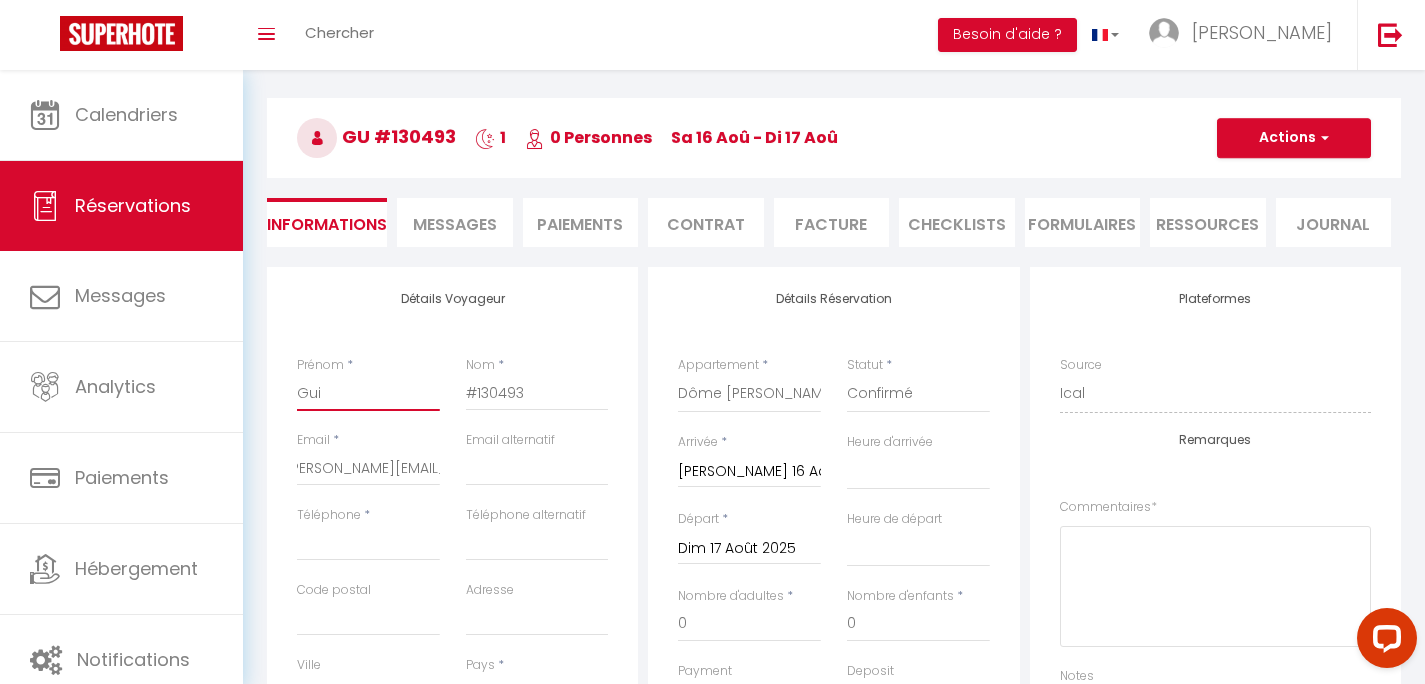 select 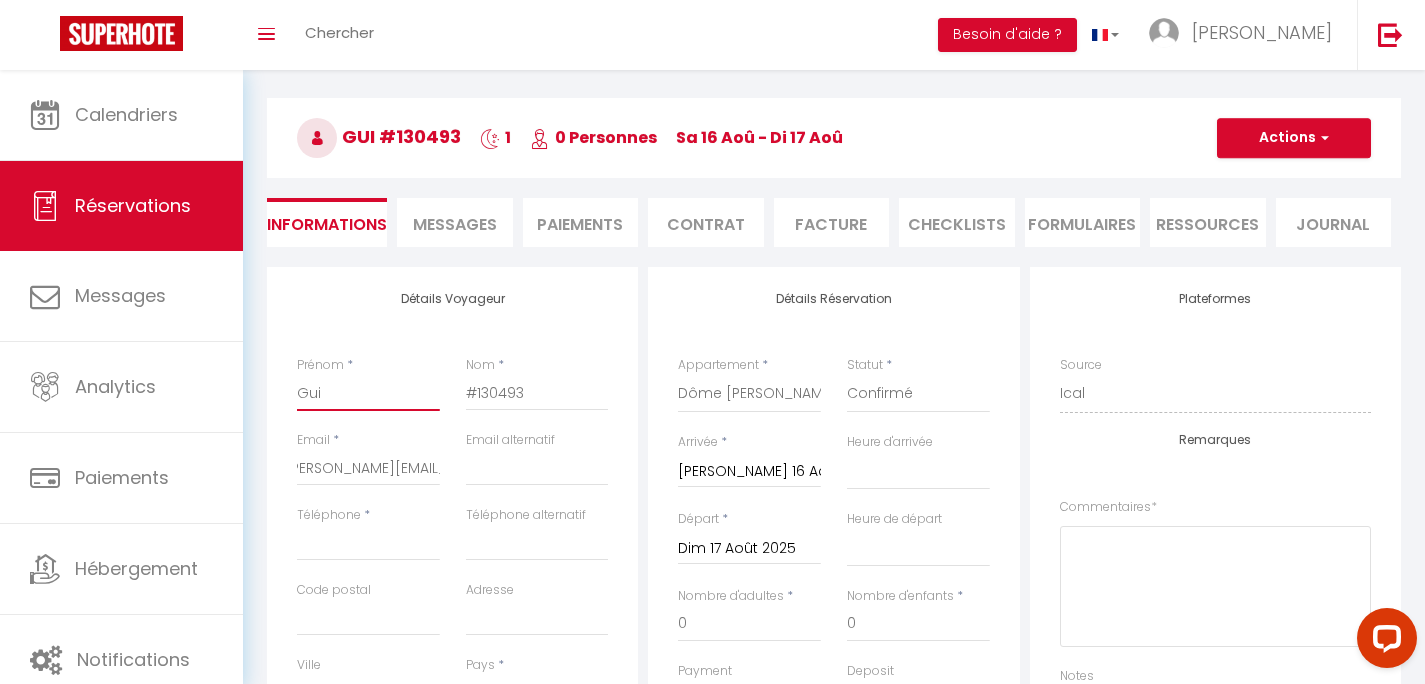 type on "Guil" 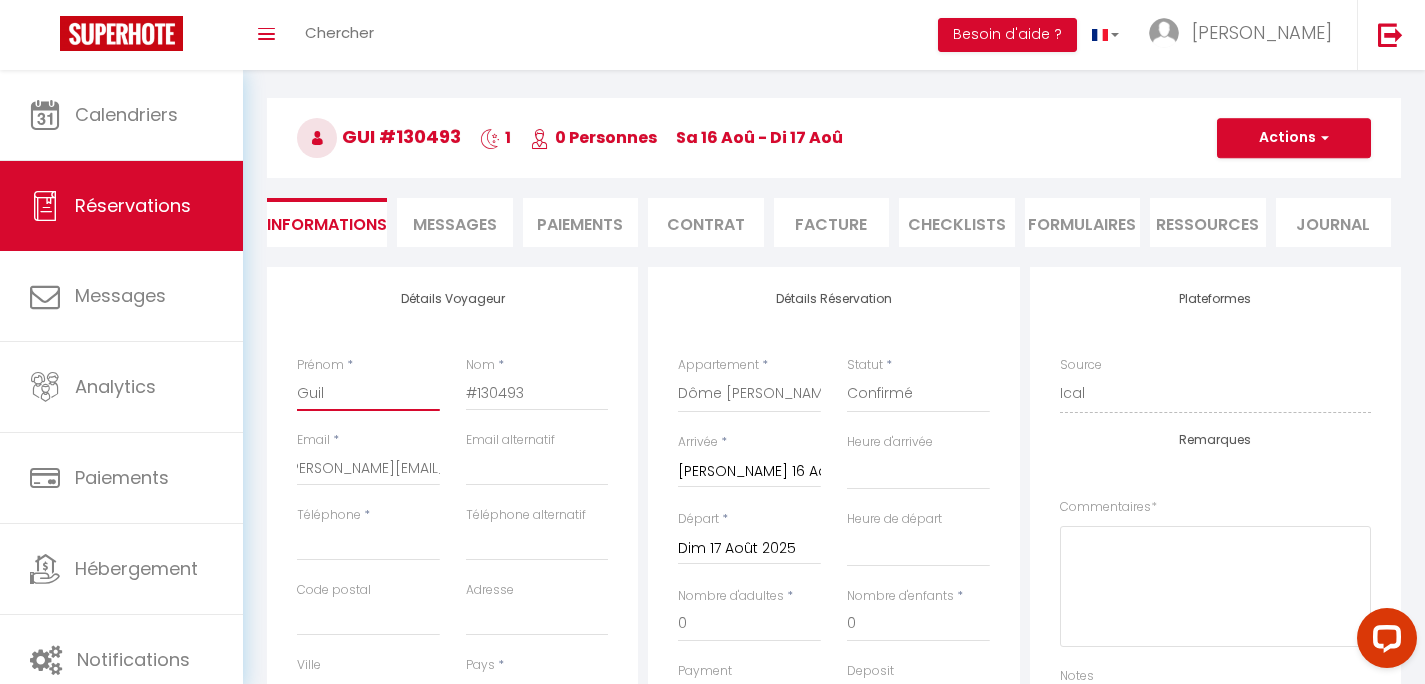 select 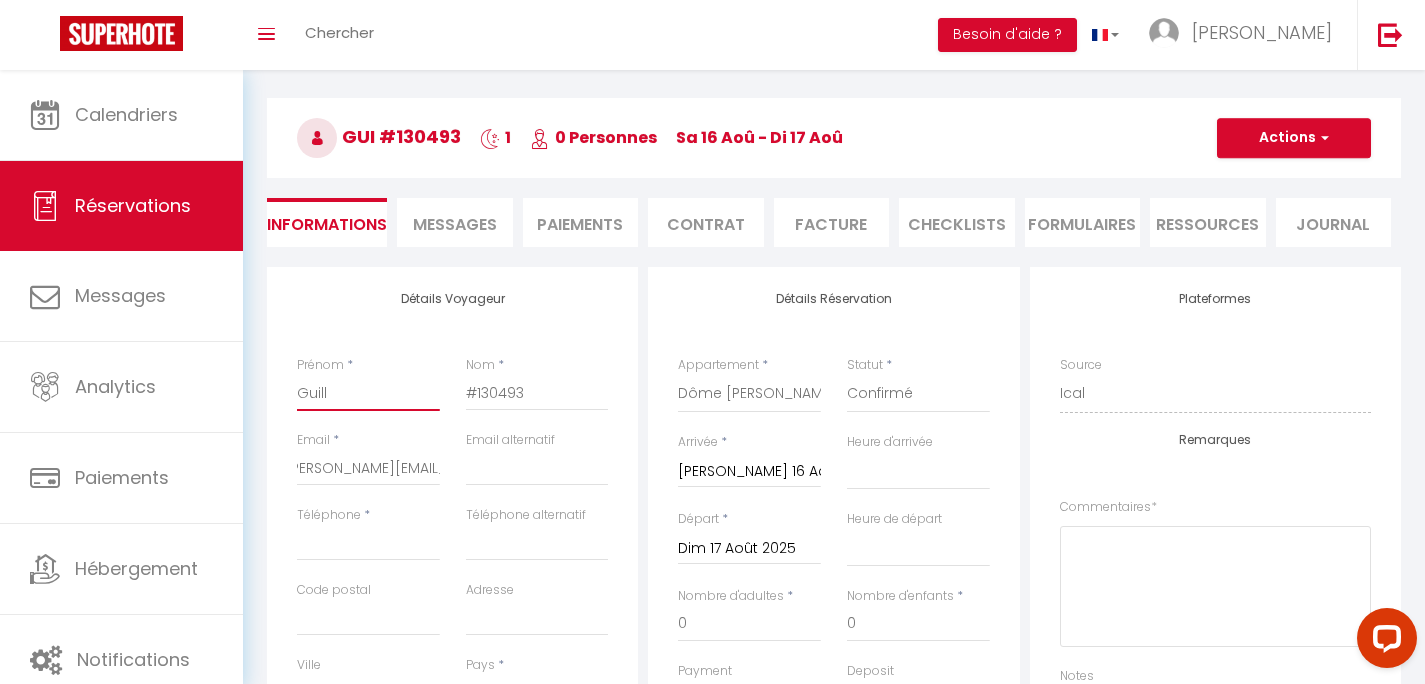 select 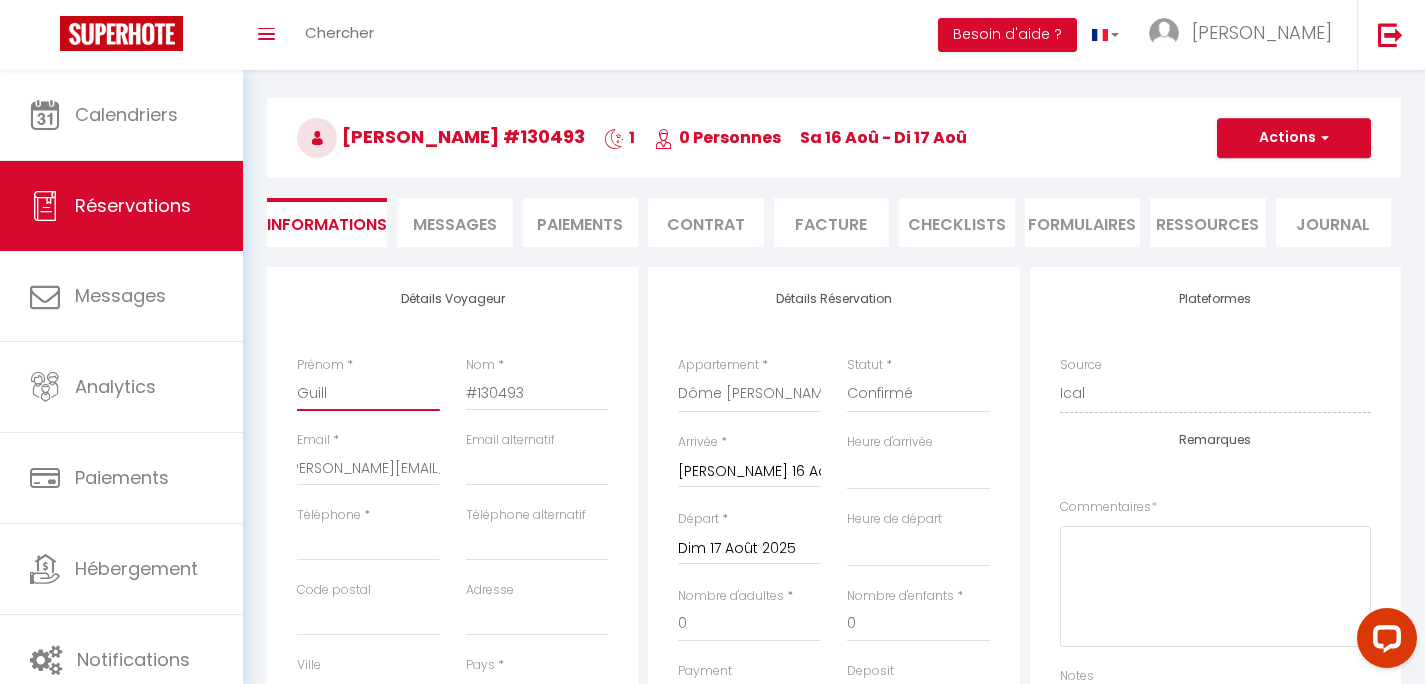 type on "Guilla" 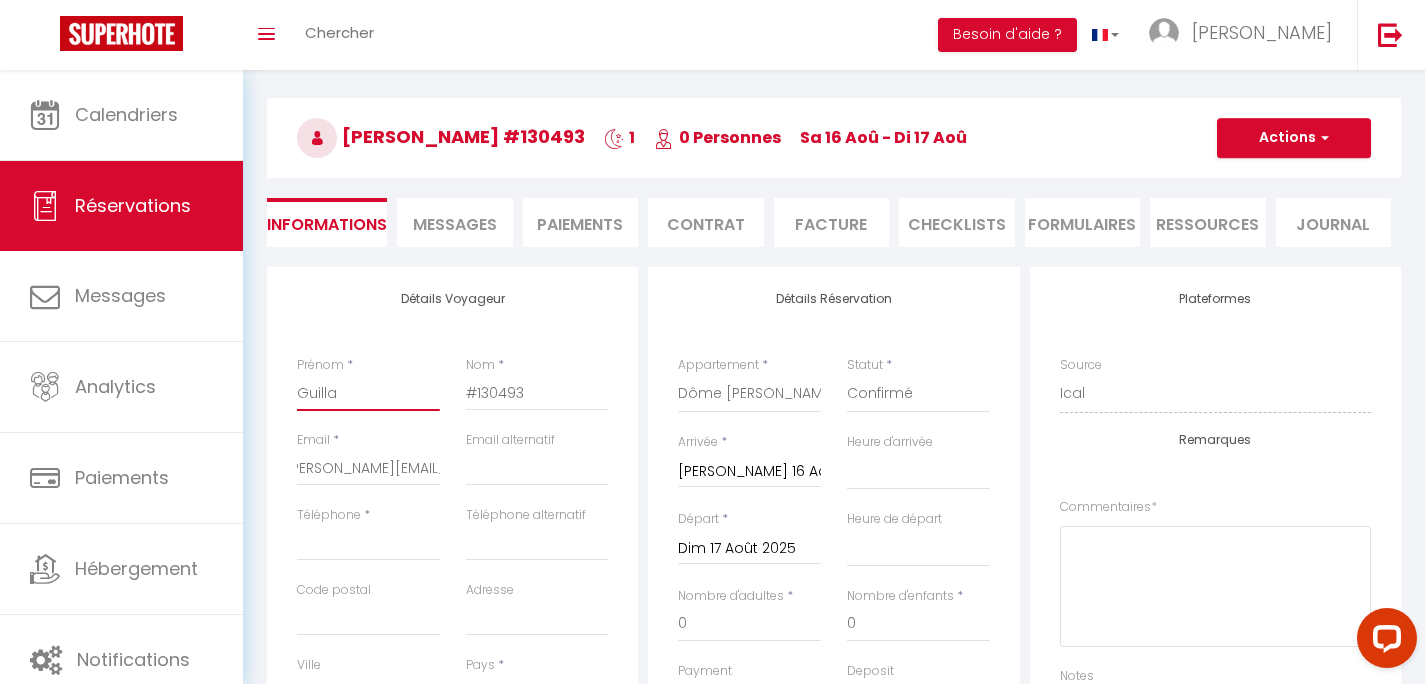 select 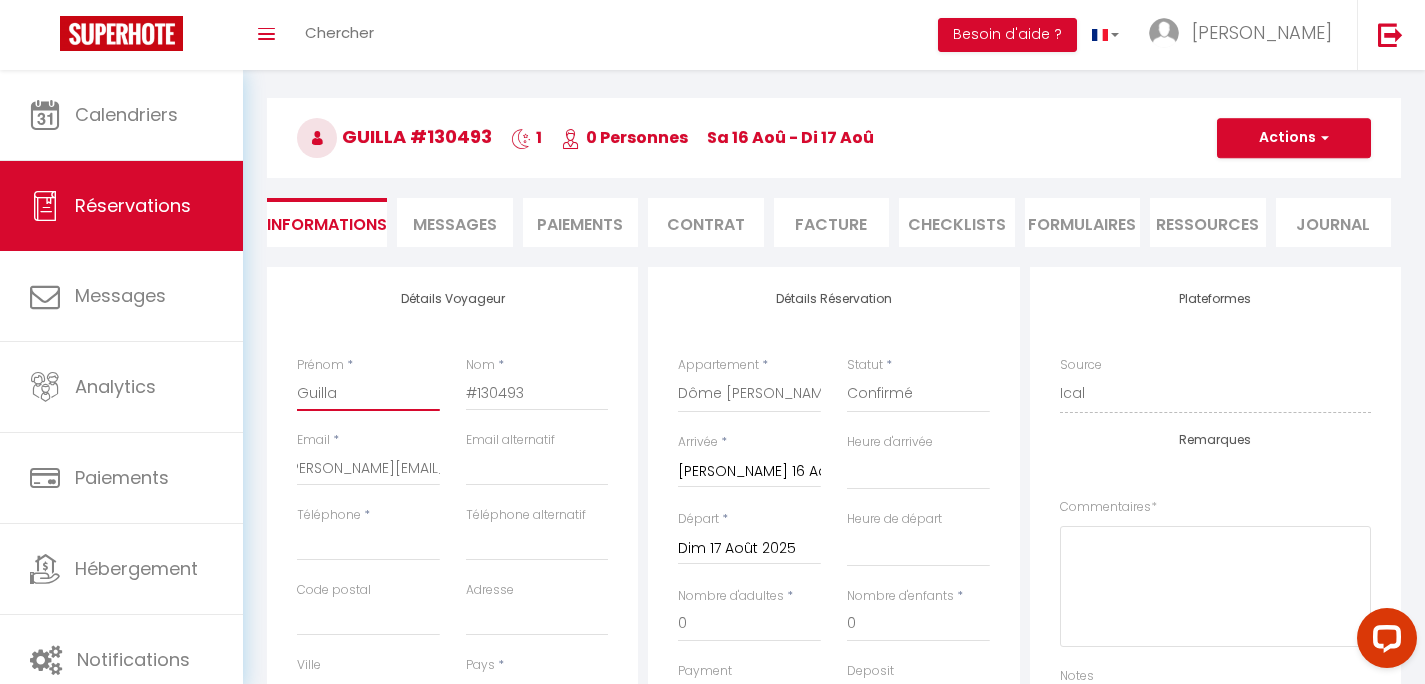 type on "Guillau" 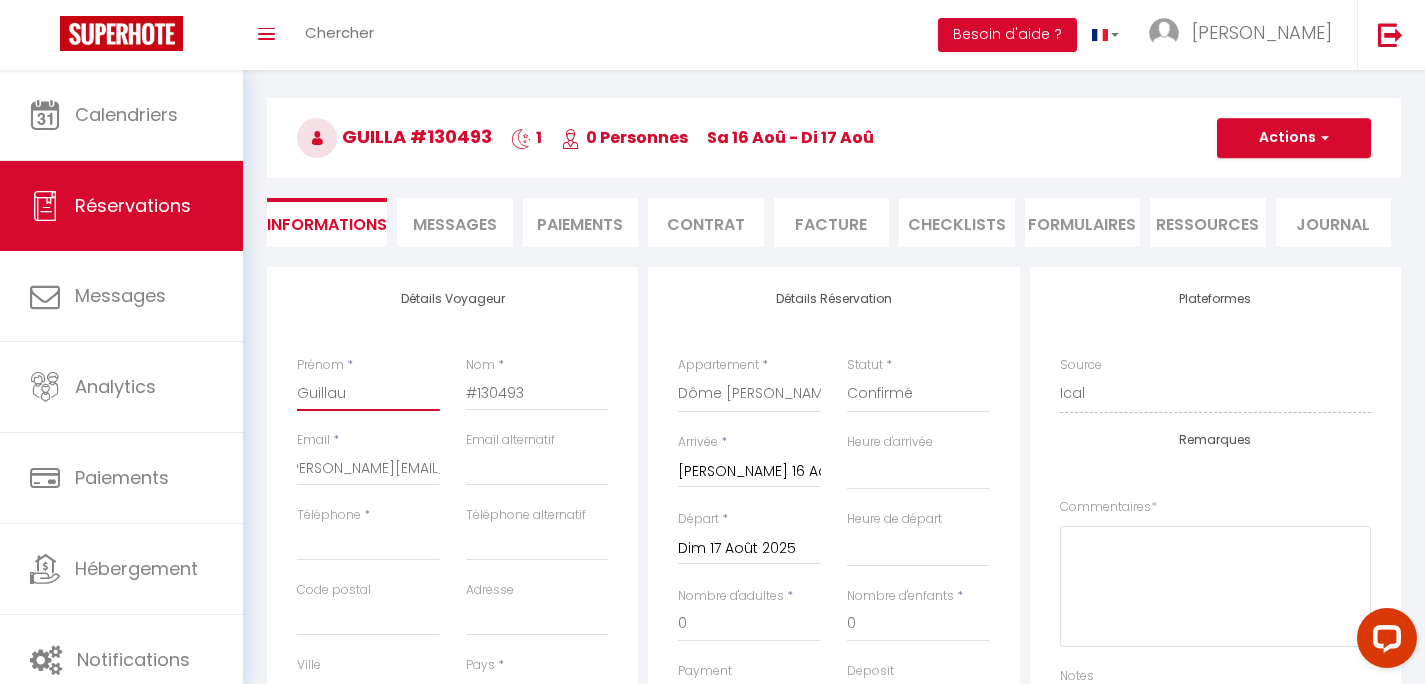 select 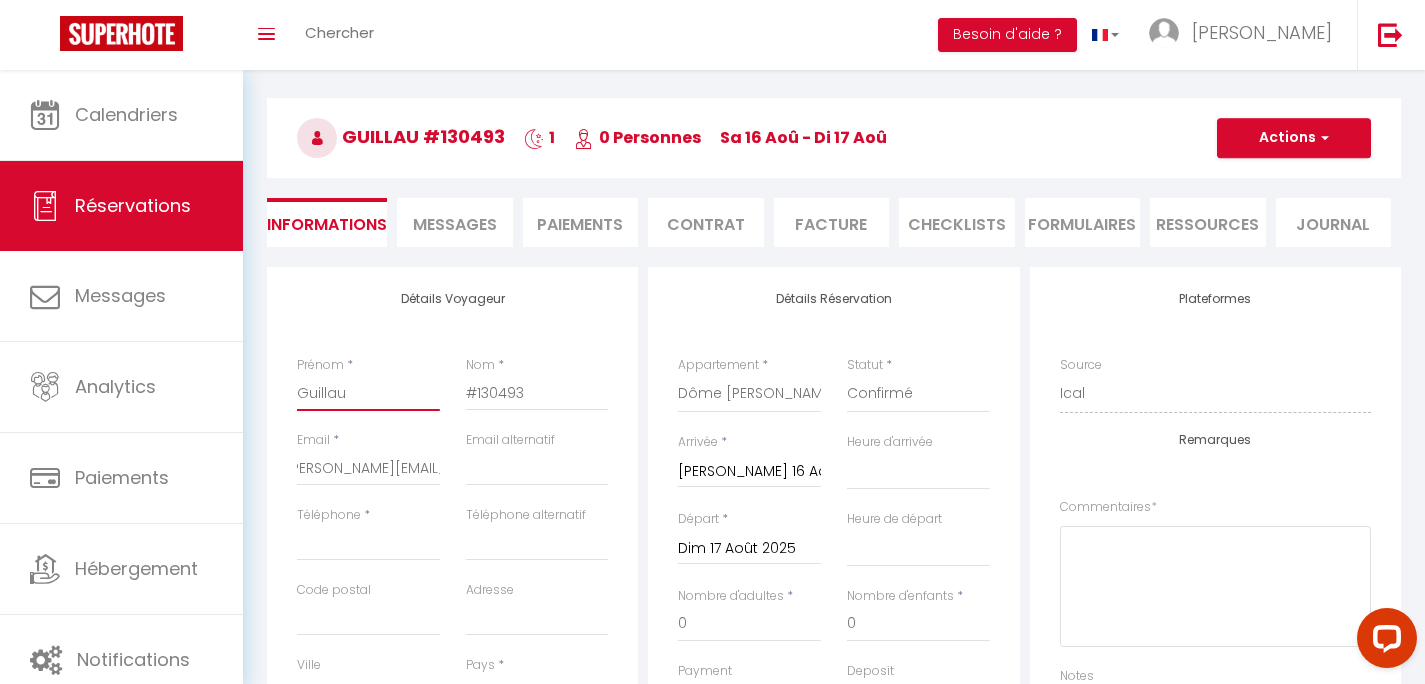 type on "Guillaum" 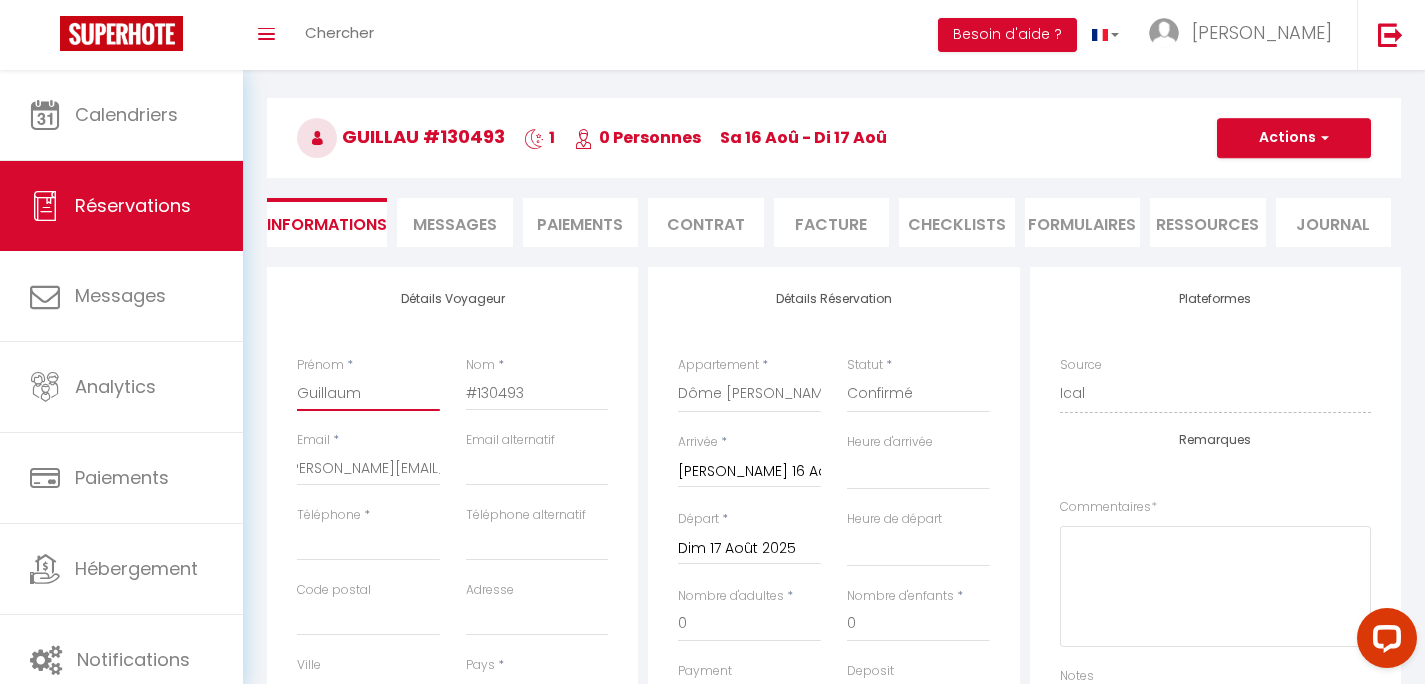 select 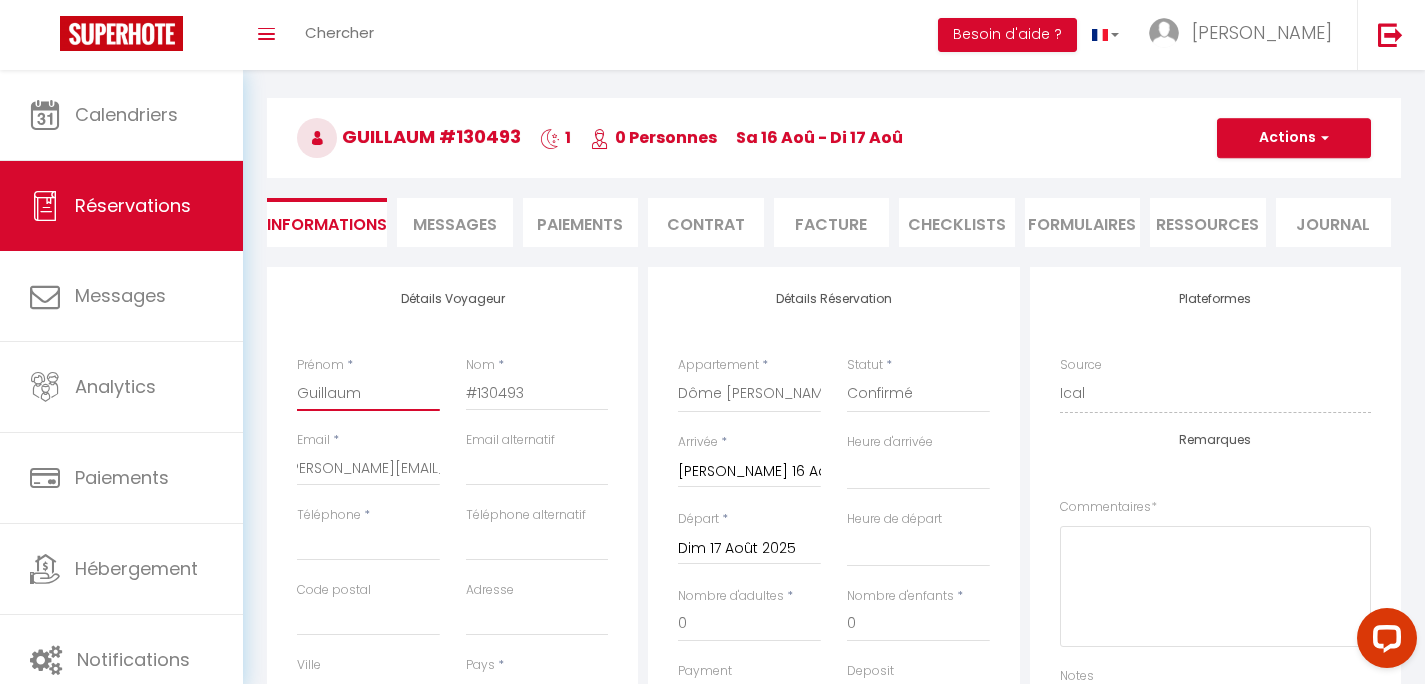 type on "[PERSON_NAME]" 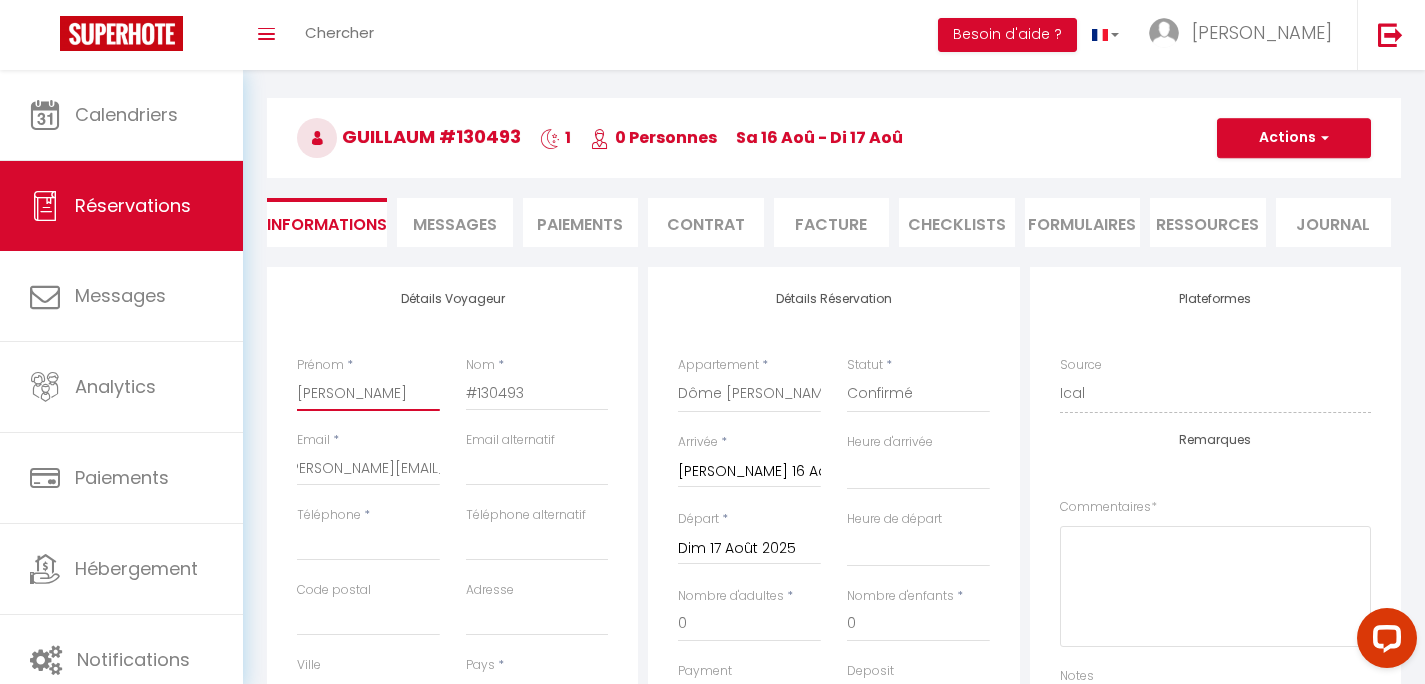 select 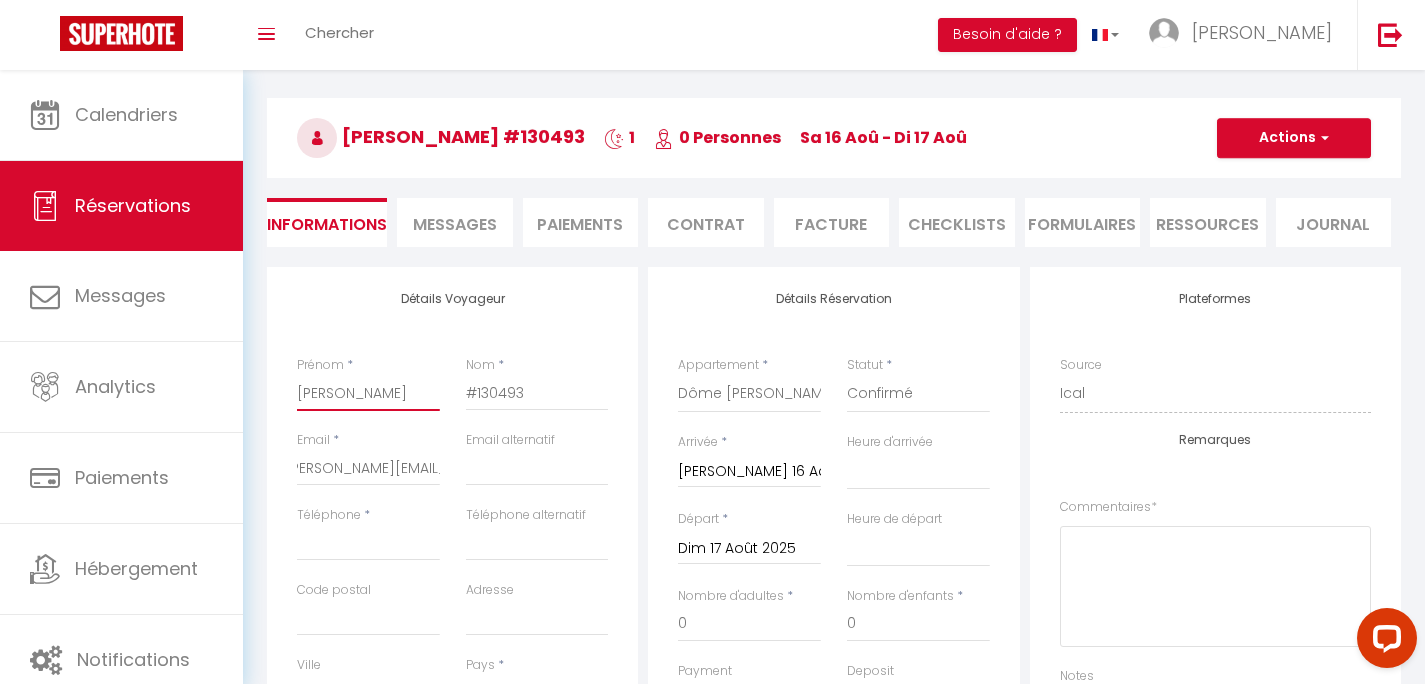 type on "[PERSON_NAME]" 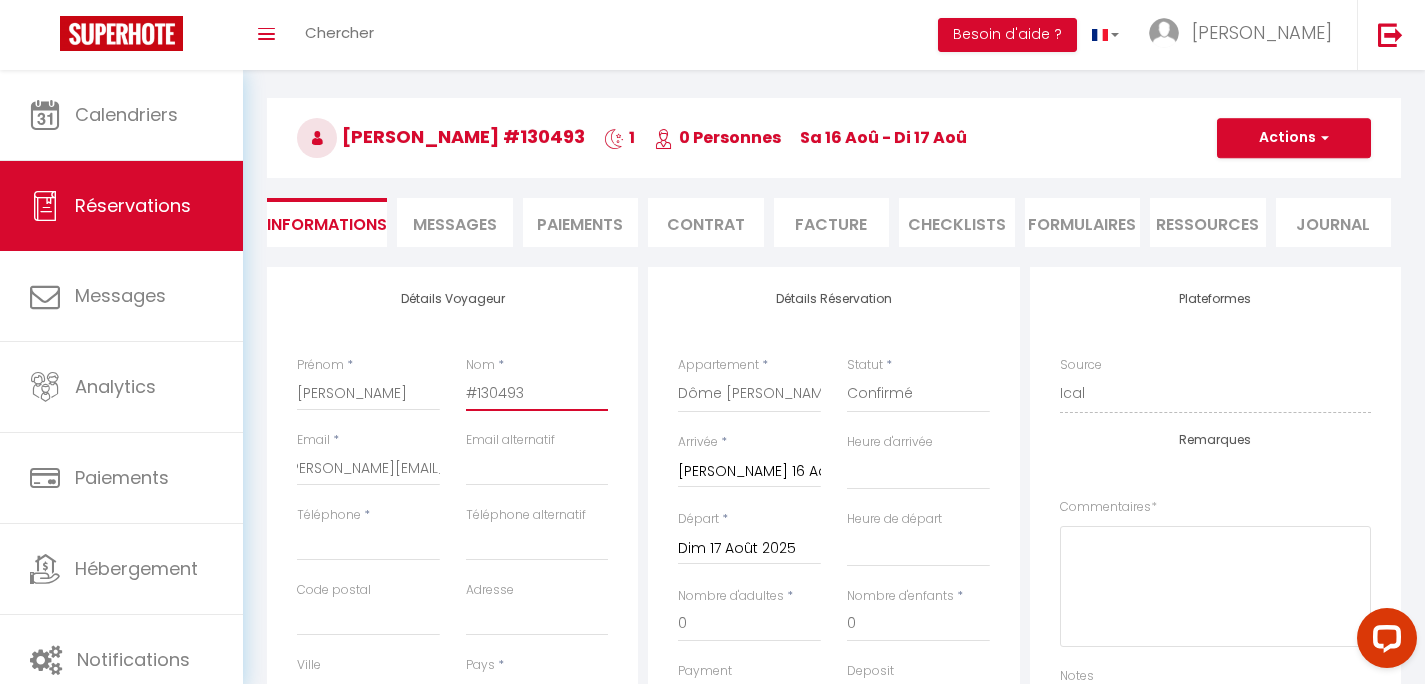 type on "G" 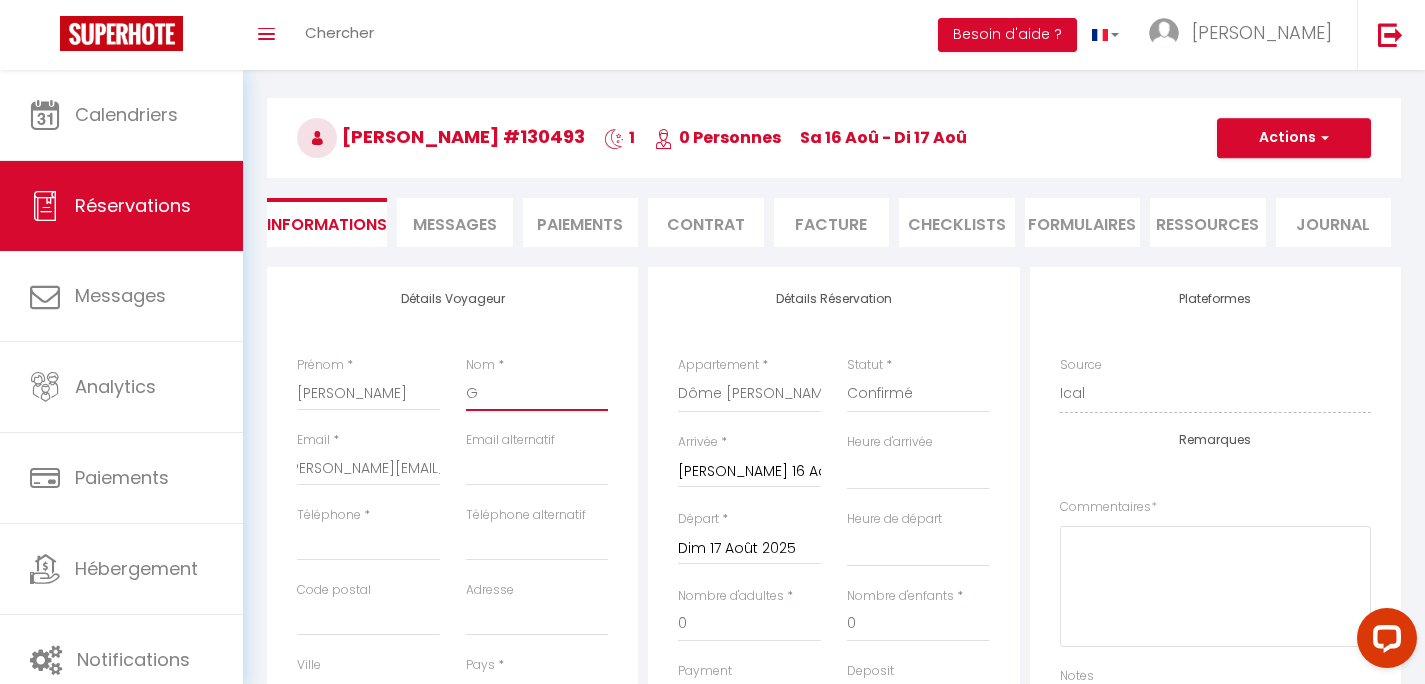 select 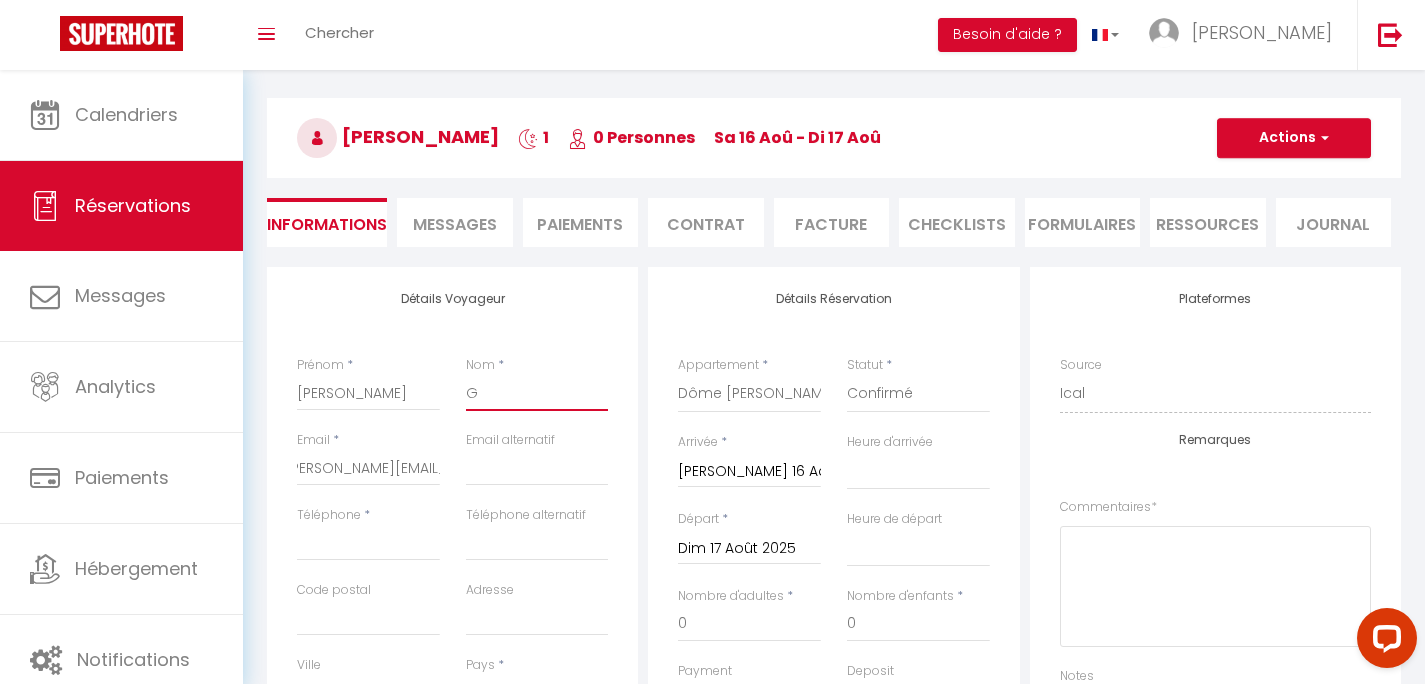 type on "Ge" 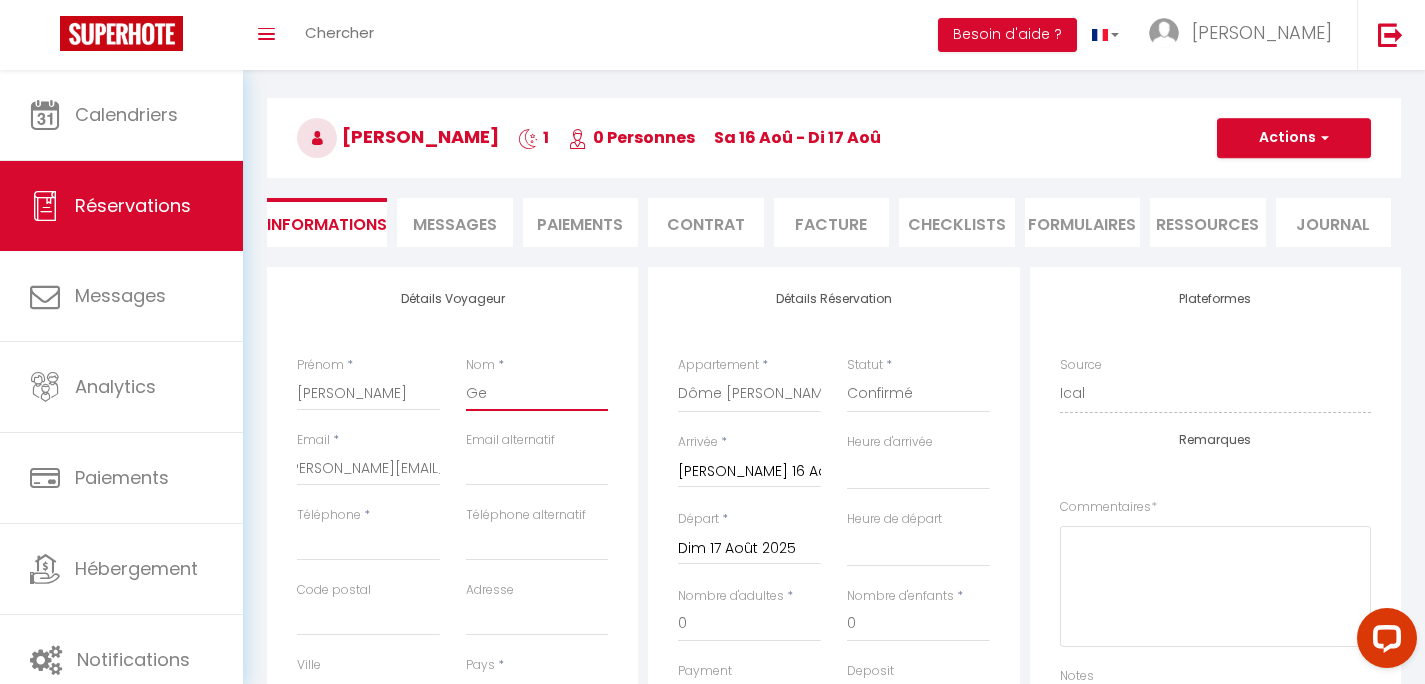 select 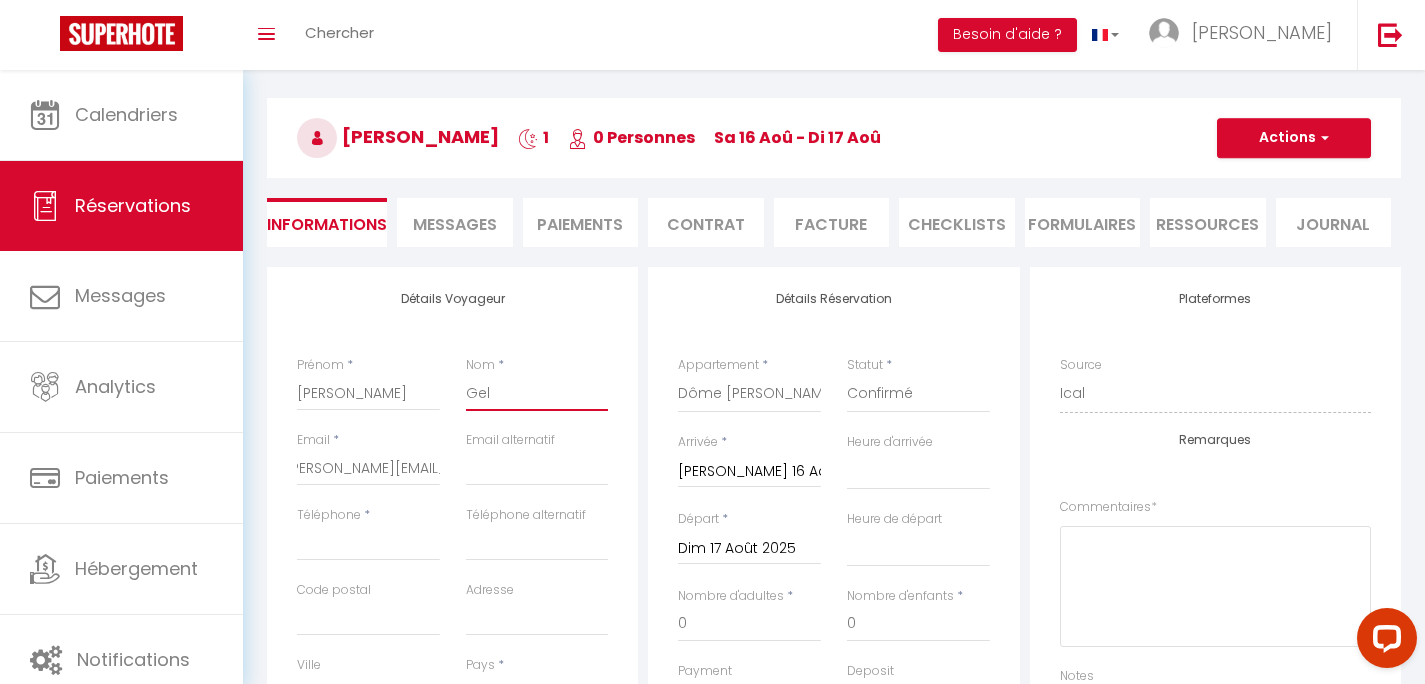 select 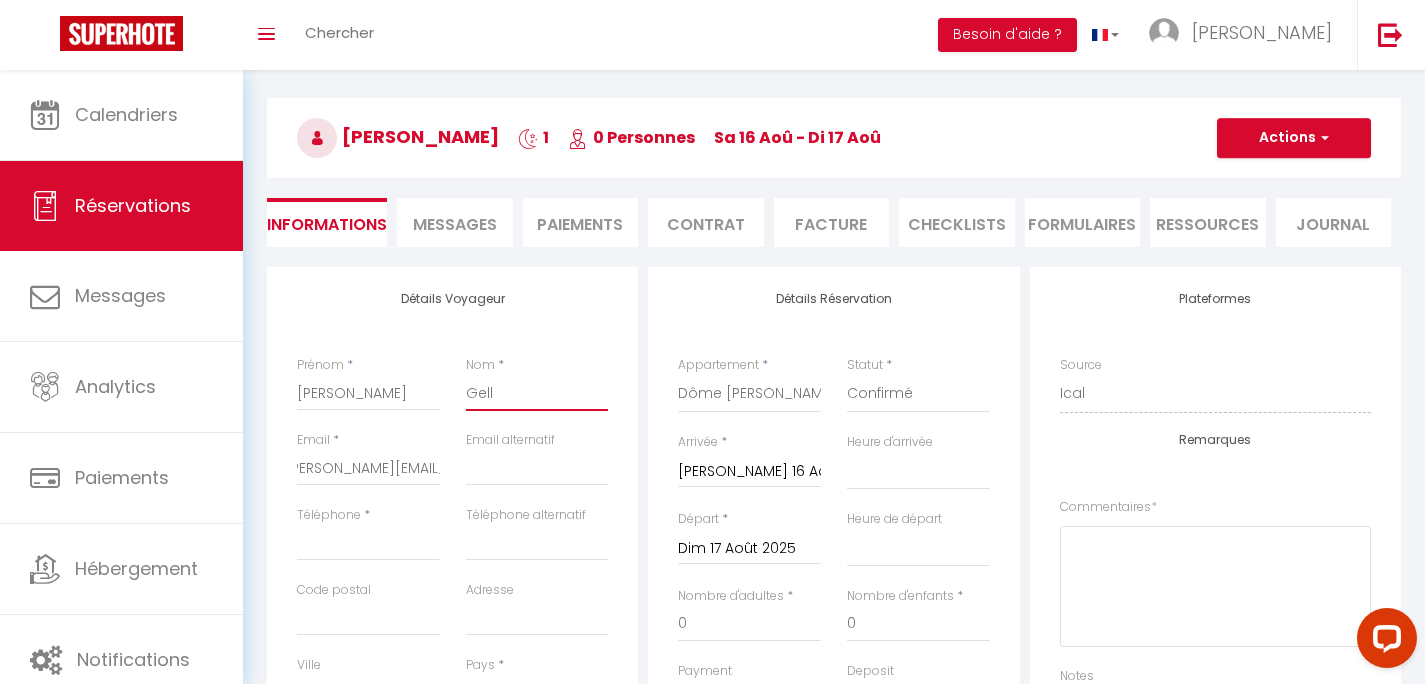select 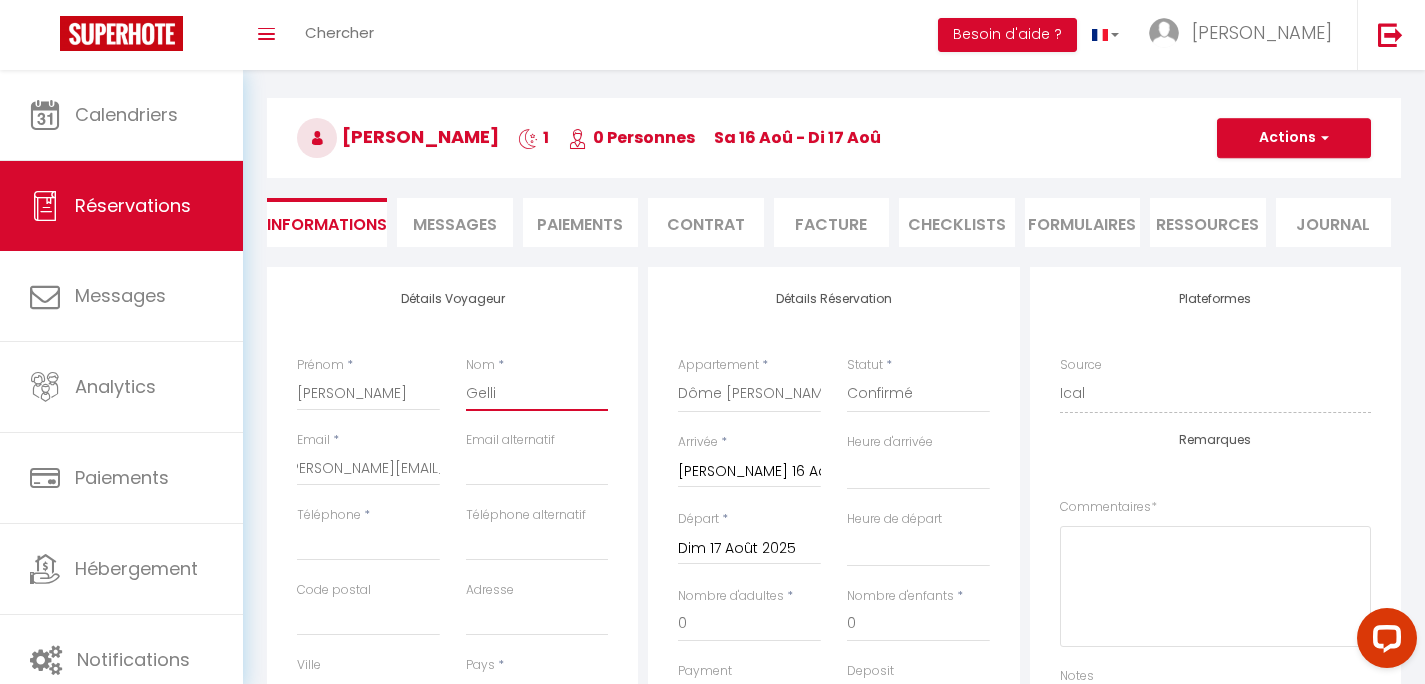 select 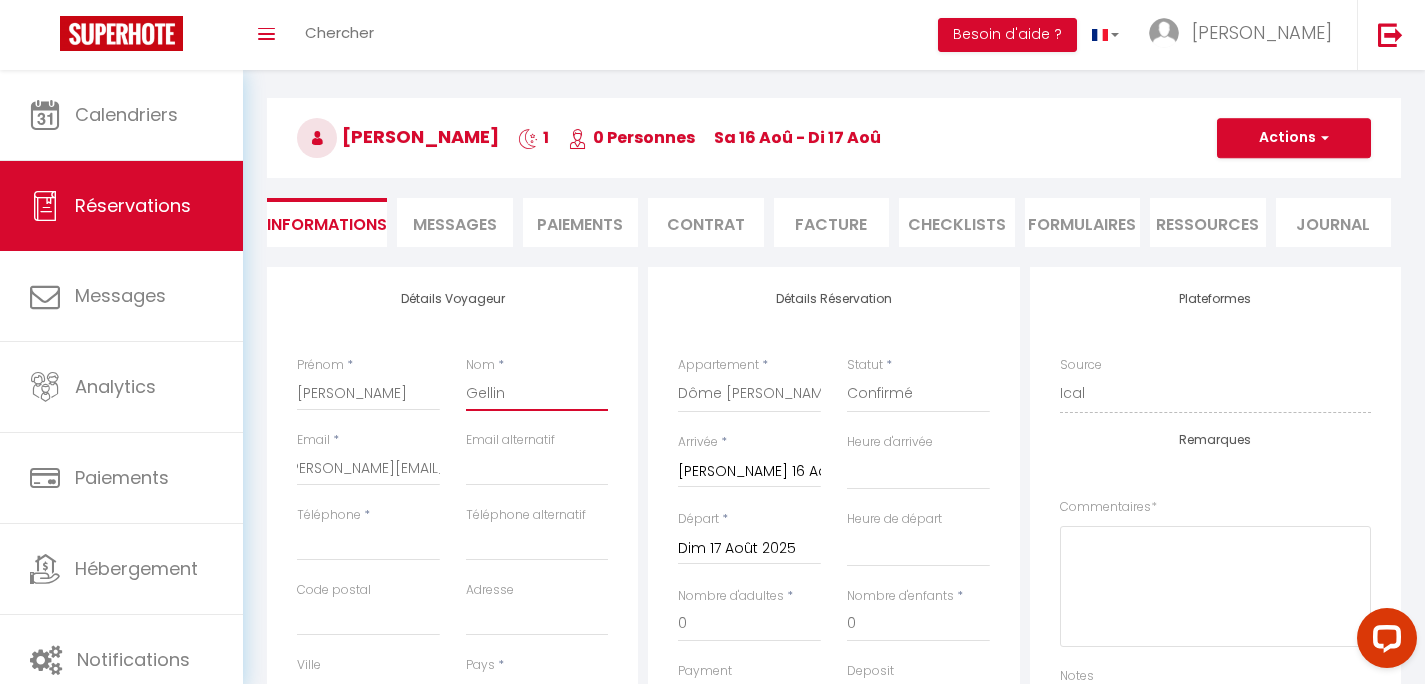 select 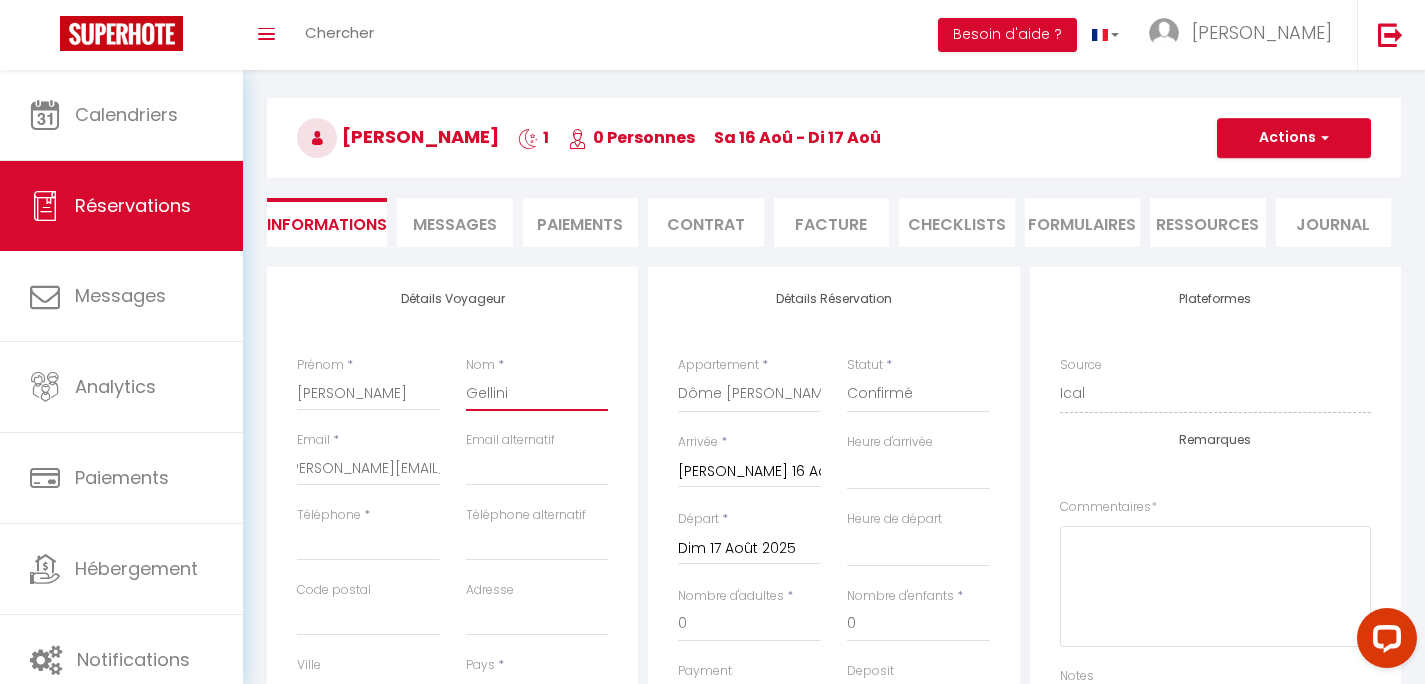select 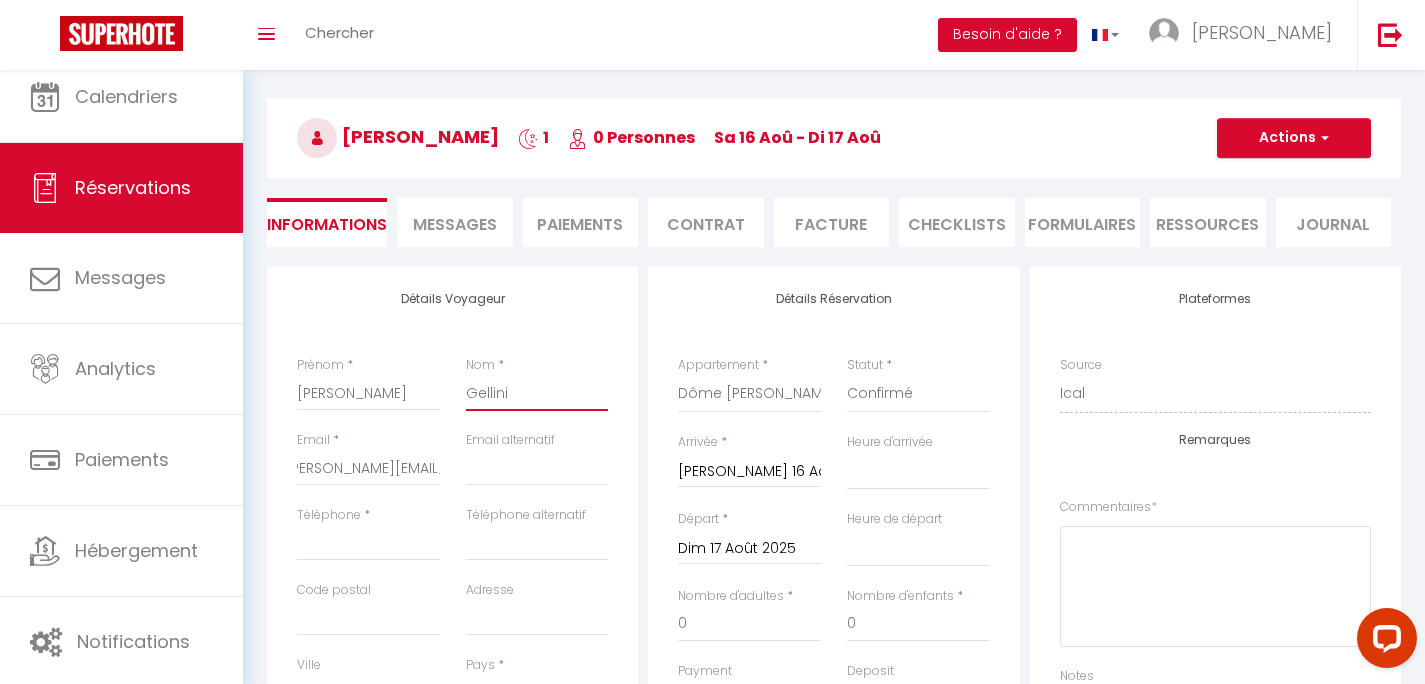 type on "Gellini" 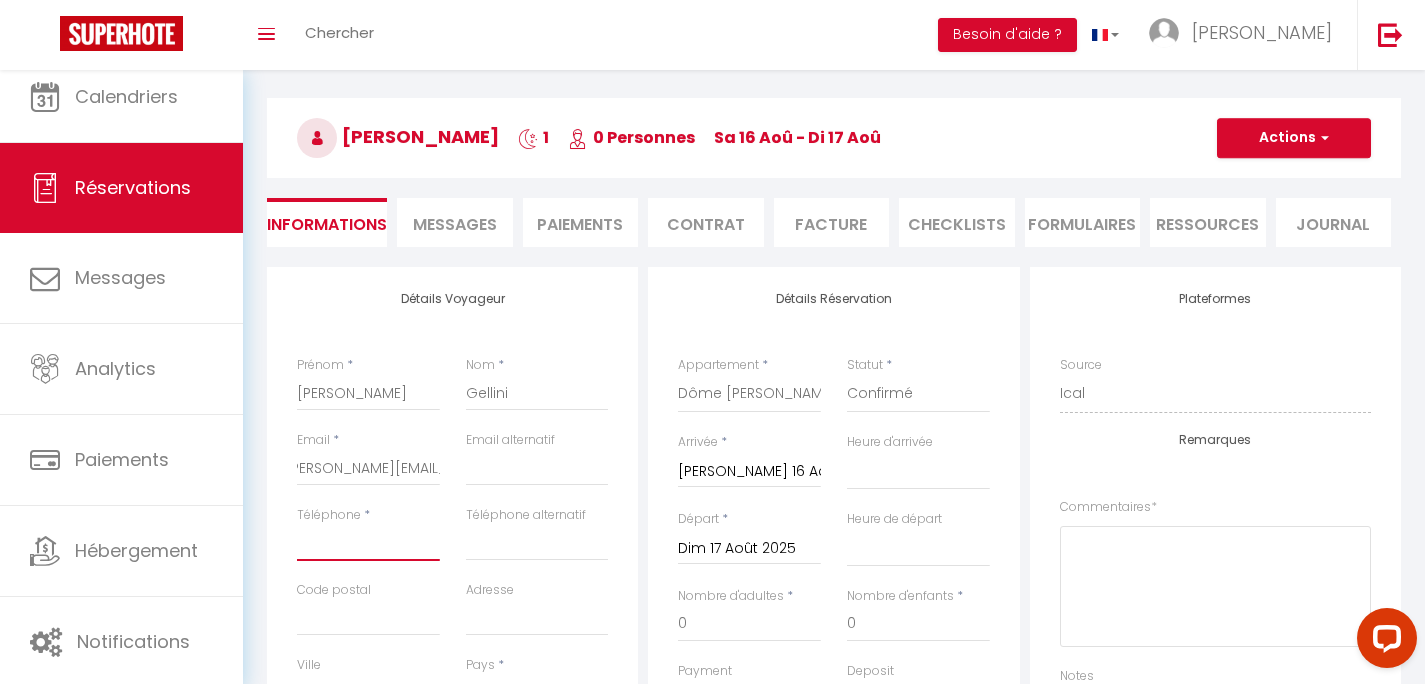 click on "Téléphone" at bounding box center (368, 543) 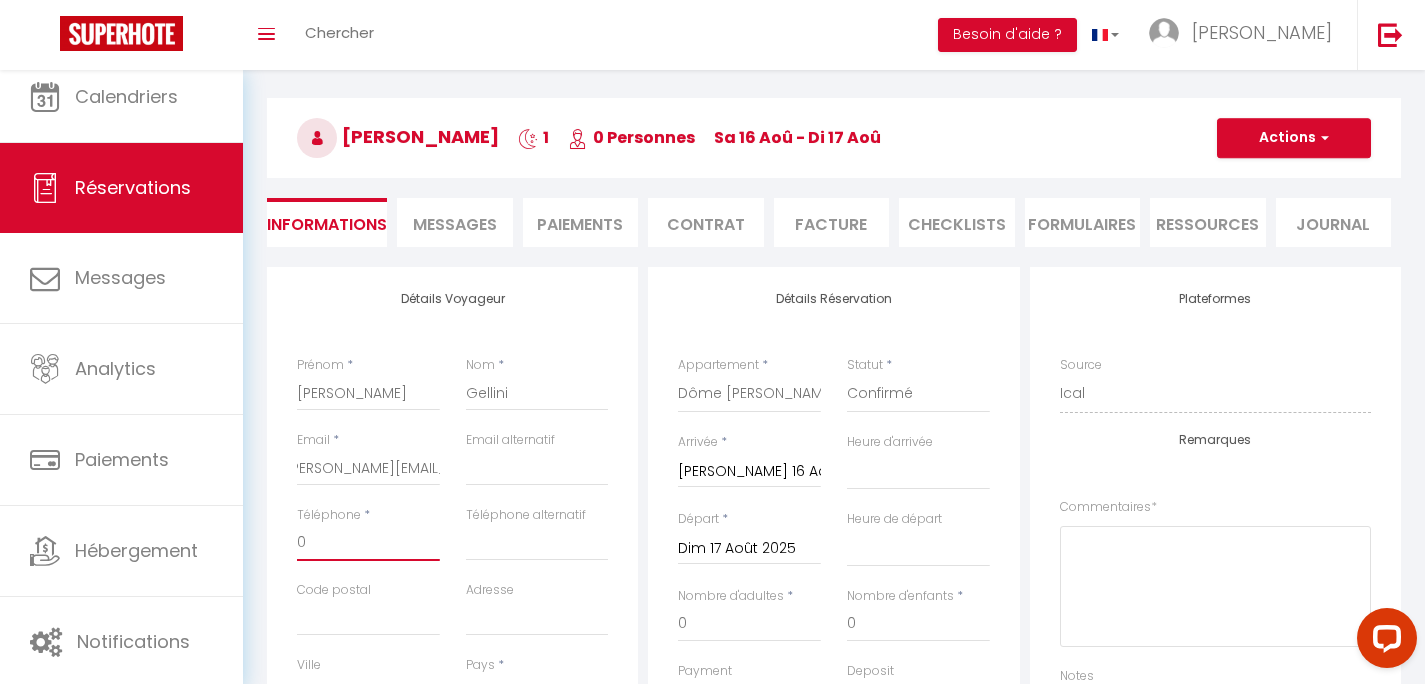 select 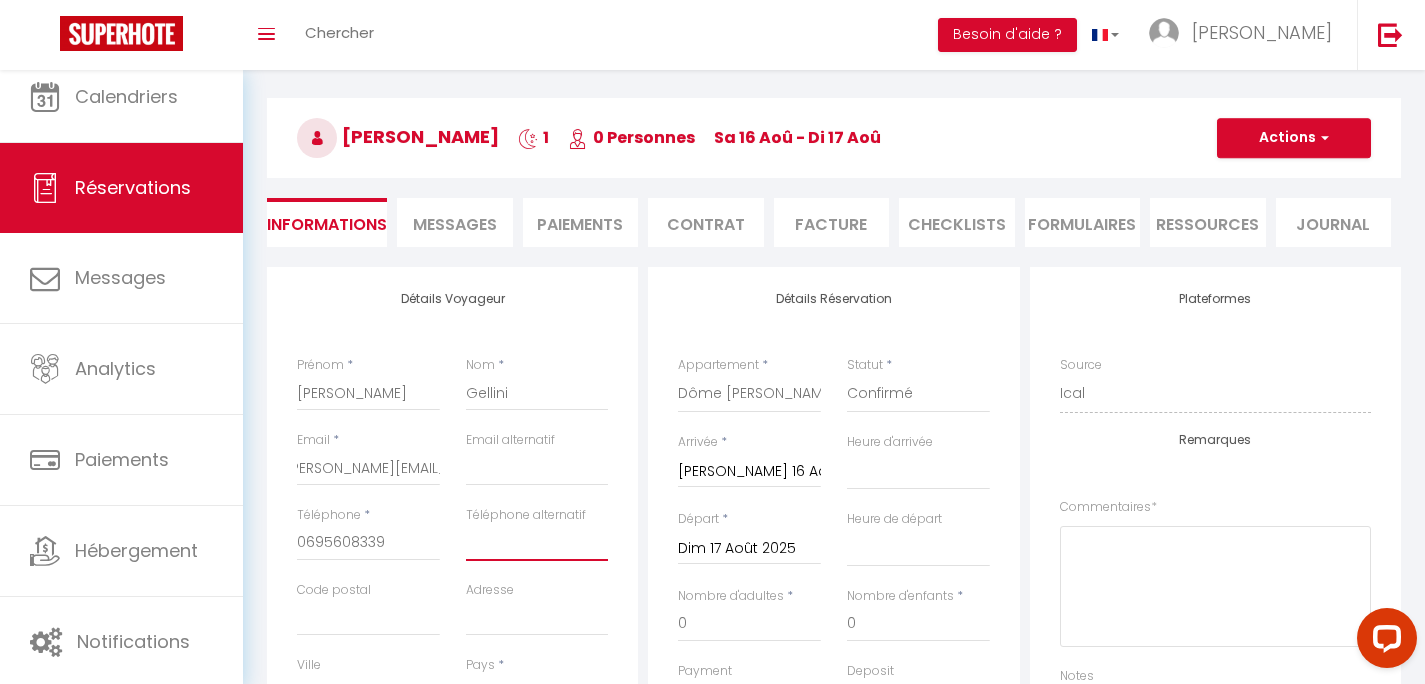 scroll, scrollTop: 96, scrollLeft: 0, axis: vertical 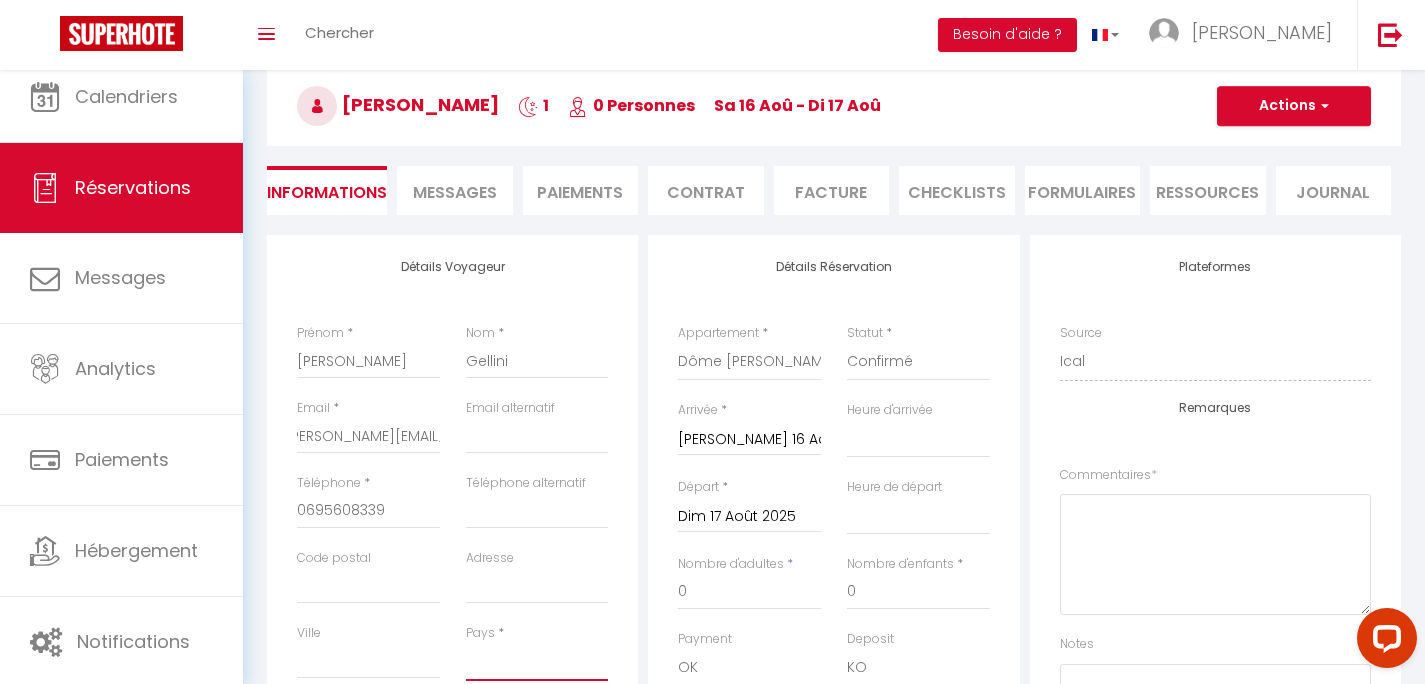 click on "[GEOGRAPHIC_DATA]
[GEOGRAPHIC_DATA]
[GEOGRAPHIC_DATA]
[GEOGRAPHIC_DATA]
[GEOGRAPHIC_DATA]
[US_STATE]
[GEOGRAPHIC_DATA]
[GEOGRAPHIC_DATA]
[GEOGRAPHIC_DATA]
[GEOGRAPHIC_DATA]
[GEOGRAPHIC_DATA]
[GEOGRAPHIC_DATA]
[GEOGRAPHIC_DATA]
[GEOGRAPHIC_DATA]
[GEOGRAPHIC_DATA]
[GEOGRAPHIC_DATA]
[GEOGRAPHIC_DATA]
[GEOGRAPHIC_DATA]
[GEOGRAPHIC_DATA]
[GEOGRAPHIC_DATA]
[GEOGRAPHIC_DATA]
[GEOGRAPHIC_DATA]
[GEOGRAPHIC_DATA]
[GEOGRAPHIC_DATA]" at bounding box center (537, 662) 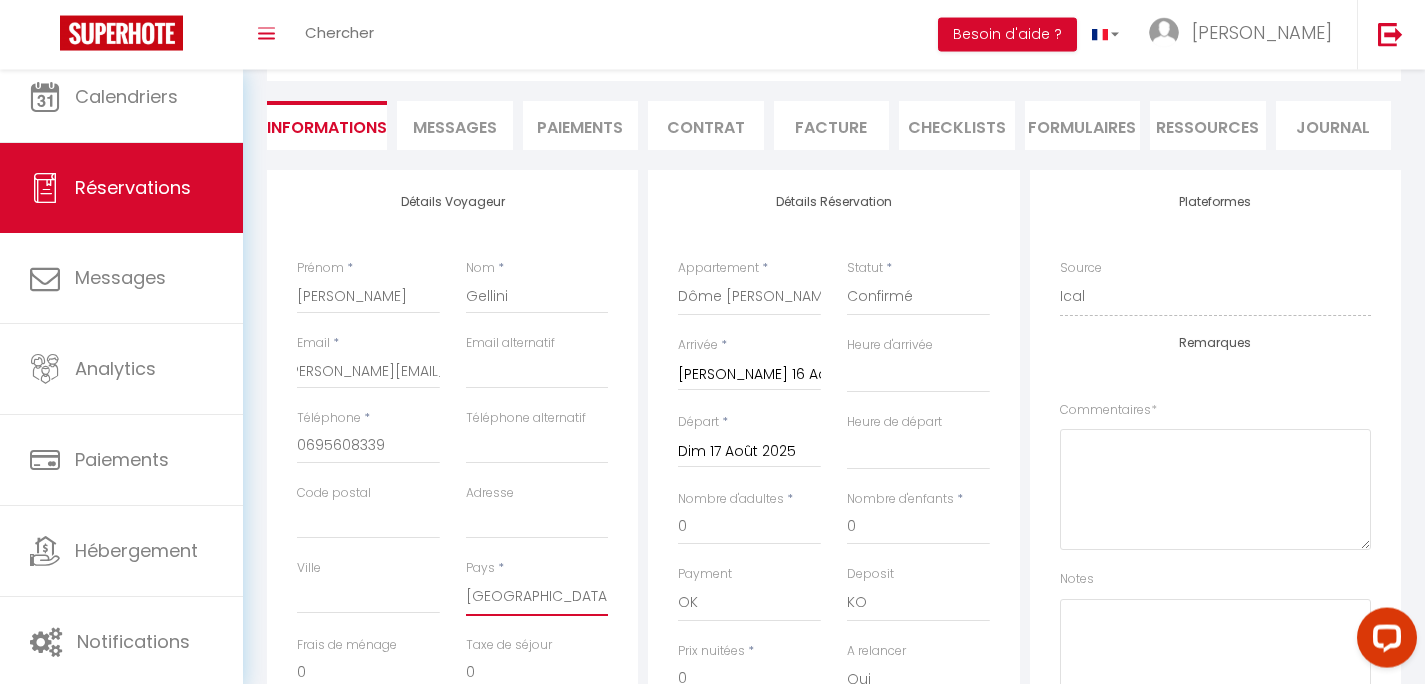 scroll, scrollTop: 96, scrollLeft: 0, axis: vertical 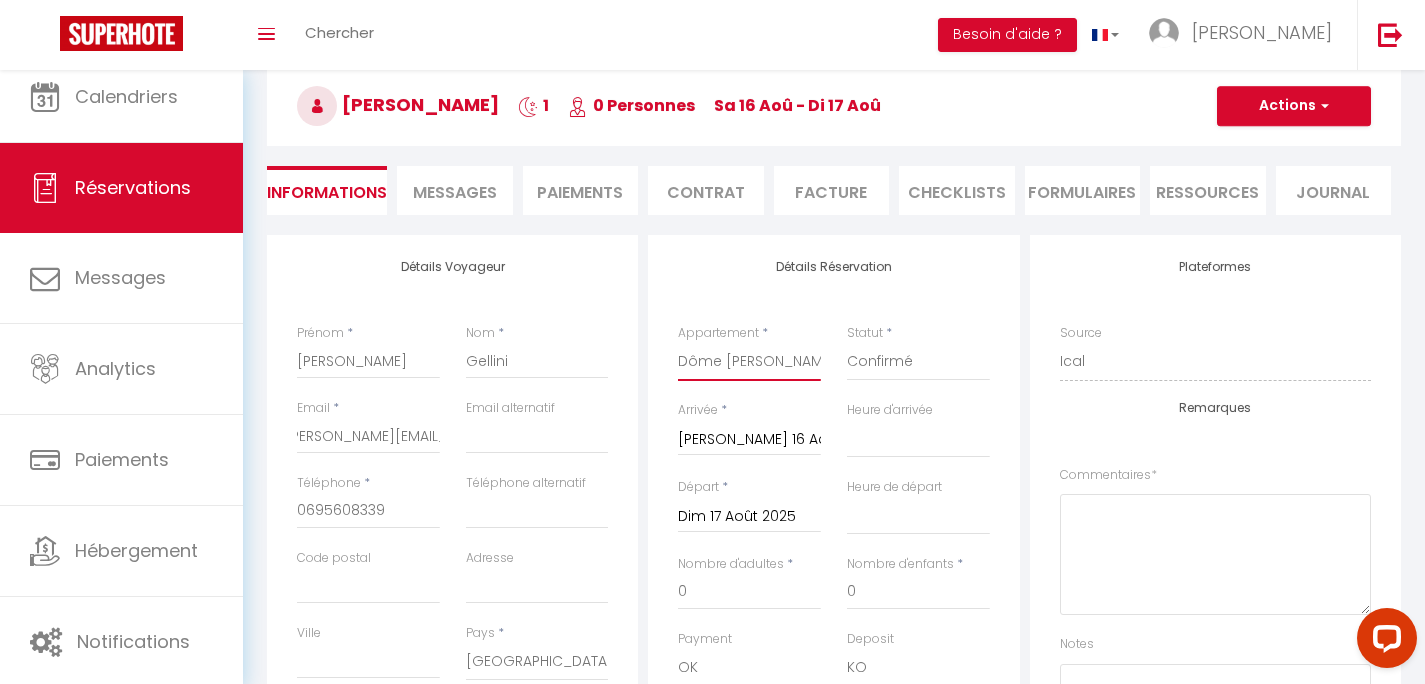 click on "Dôme [PERSON_NAME], romantique et zen" at bounding box center [0, 0] 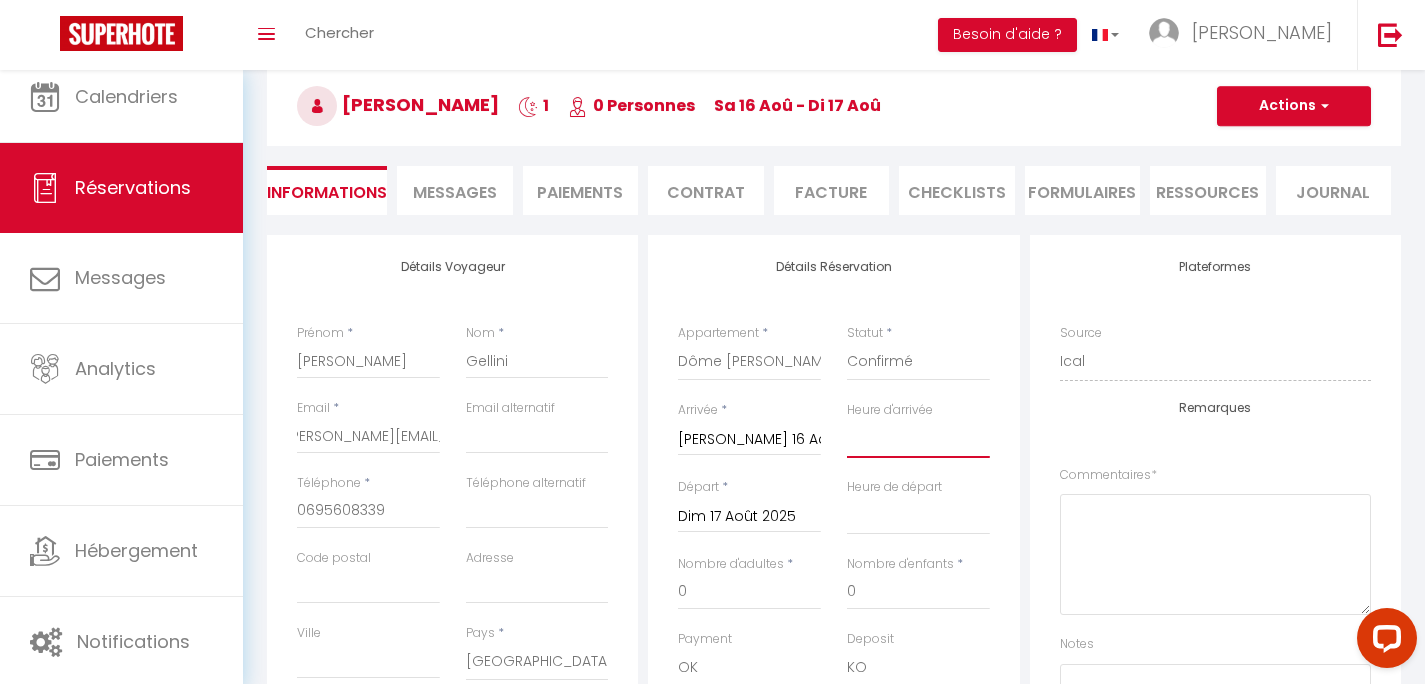 click on "00:00 00:30 01:00 01:30 02:00 02:30 03:00 03:30 04:00 04:30 05:00 05:30 06:00 06:30 07:00 07:30 08:00 08:30 09:00 09:30 10:00 10:30 11:00 11:30 12:00 12:30 13:00 13:30 14:00 14:30 15:00 15:30 16:00 16:30 17:00 17:30 18:00 18:30 19:00 19:30 20:00 20:30 21:00 21:30 22:00 22:30 23:00 23:30" at bounding box center [918, 439] 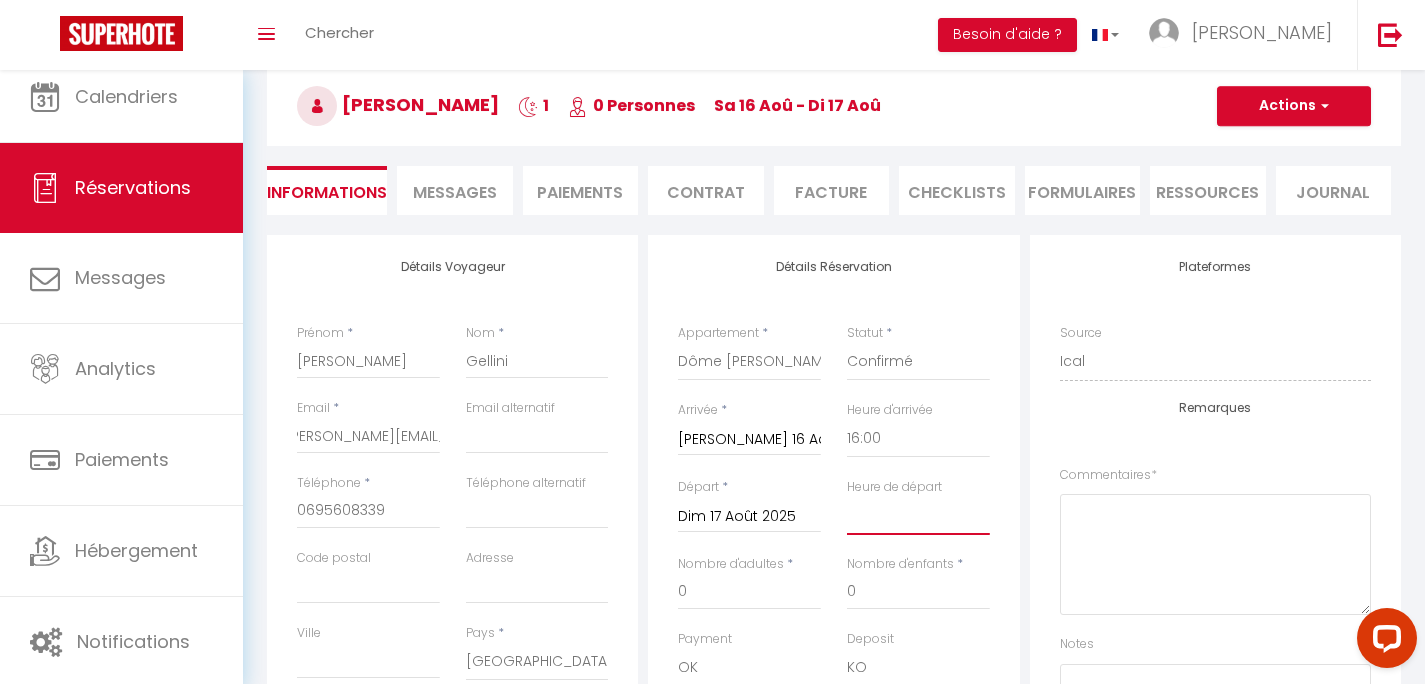click on "00:00 00:30 01:00 01:30 02:00 02:30 03:00 03:30 04:00 04:30 05:00 05:30 06:00 06:30 07:00 07:30 08:00 08:30 09:00 09:30 10:00 10:30 11:00 11:30 12:00 12:30 13:00 13:30 14:00 14:30 15:00 15:30 16:00 16:30 17:00 17:30 18:00 18:30 19:00 19:30 20:00 20:30 21:00 21:30 22:00 22:30 23:00 23:30" at bounding box center (918, 516) 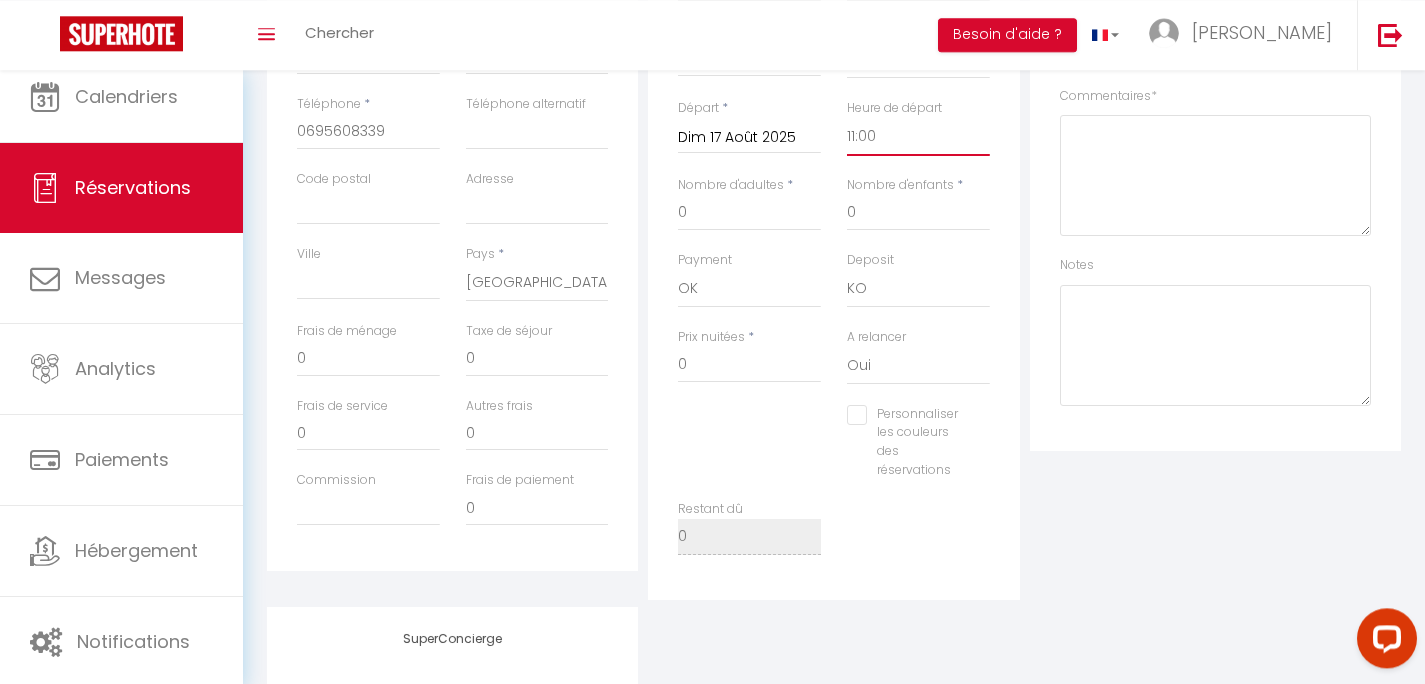 scroll, scrollTop: 480, scrollLeft: 0, axis: vertical 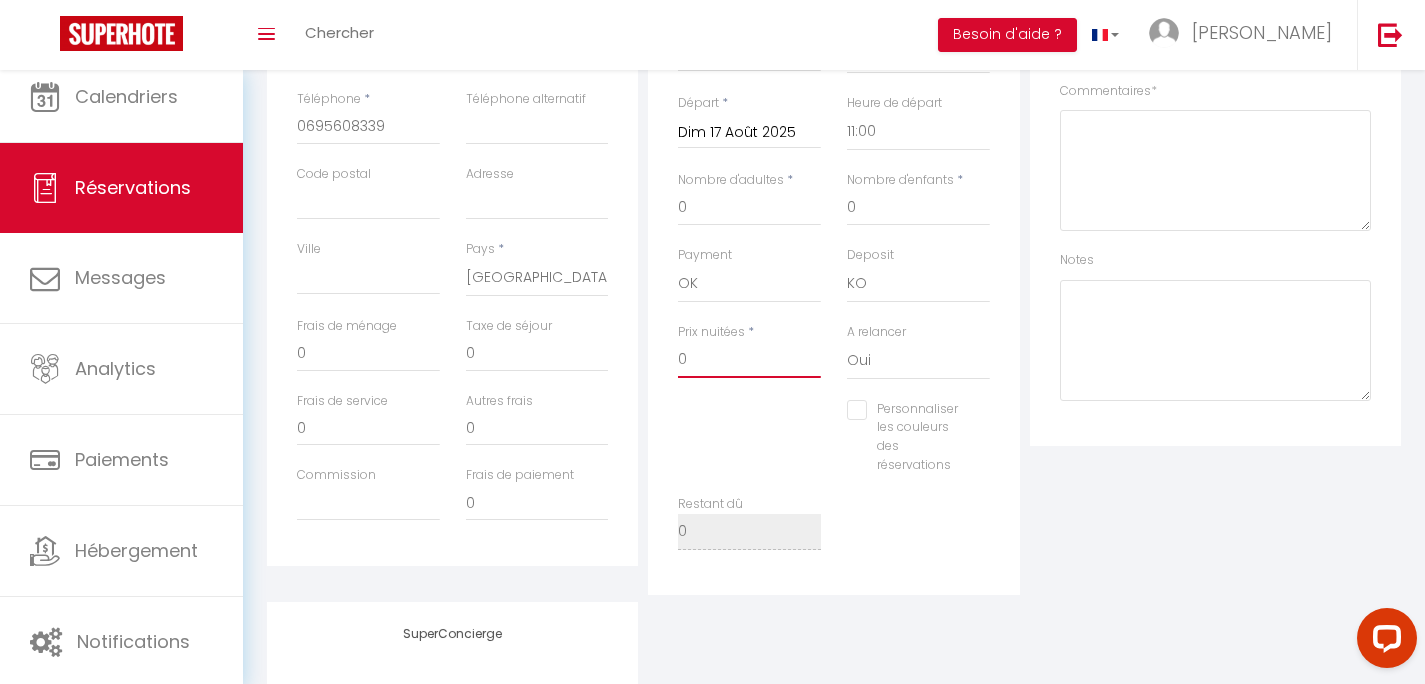 click on "0" at bounding box center (749, 360) 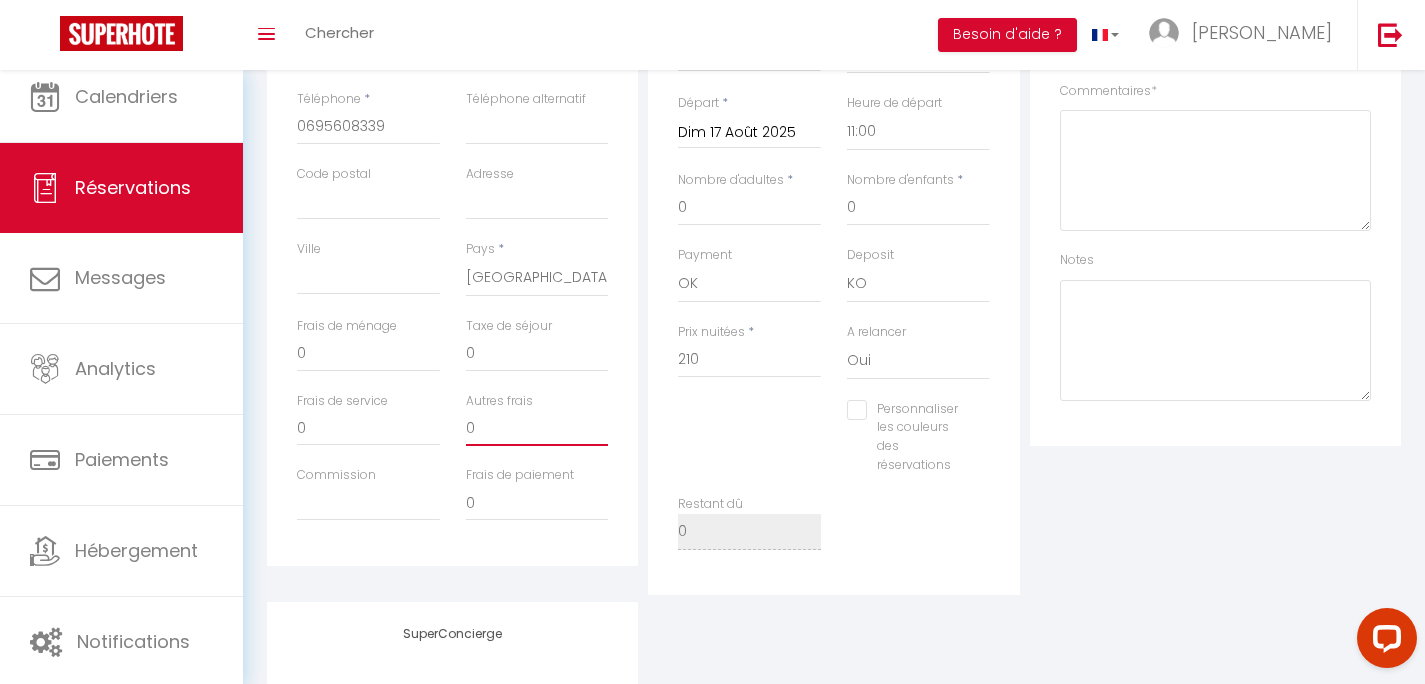 click on "0" at bounding box center (537, 428) 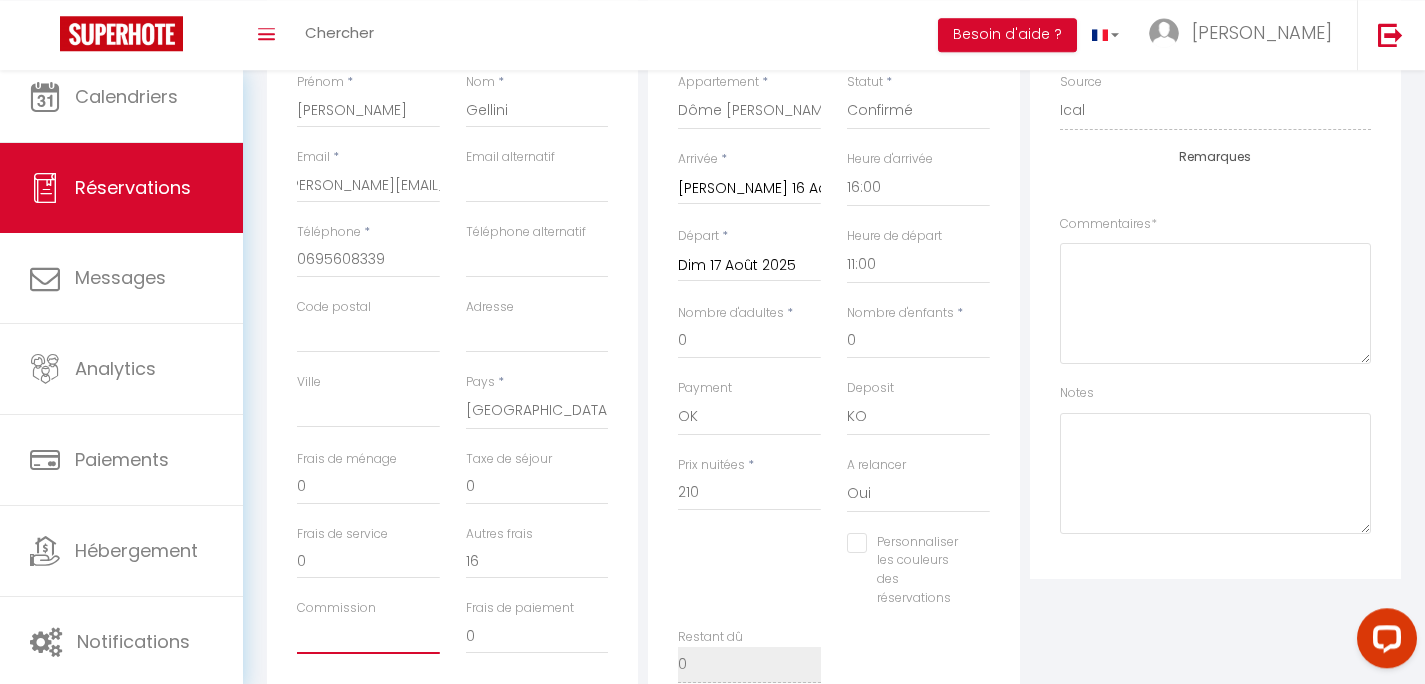 scroll, scrollTop: 208, scrollLeft: 0, axis: vertical 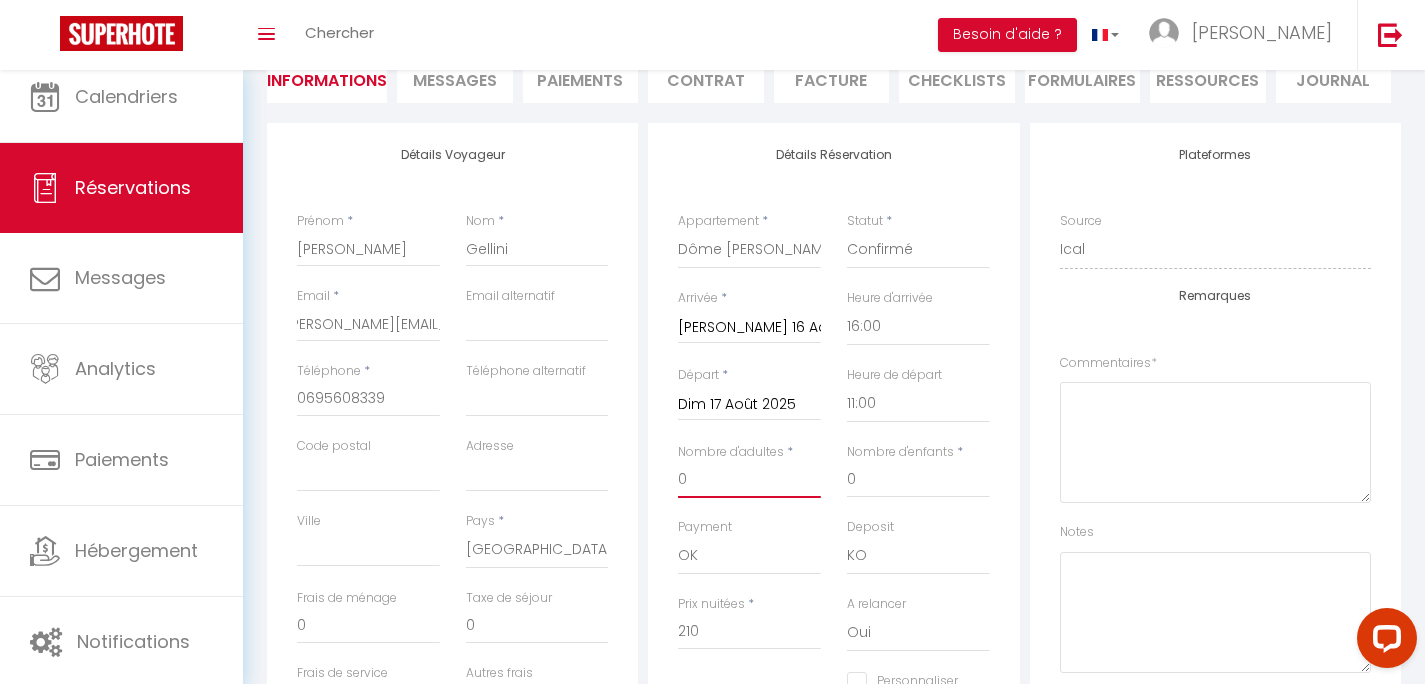 click on "0" at bounding box center (749, 480) 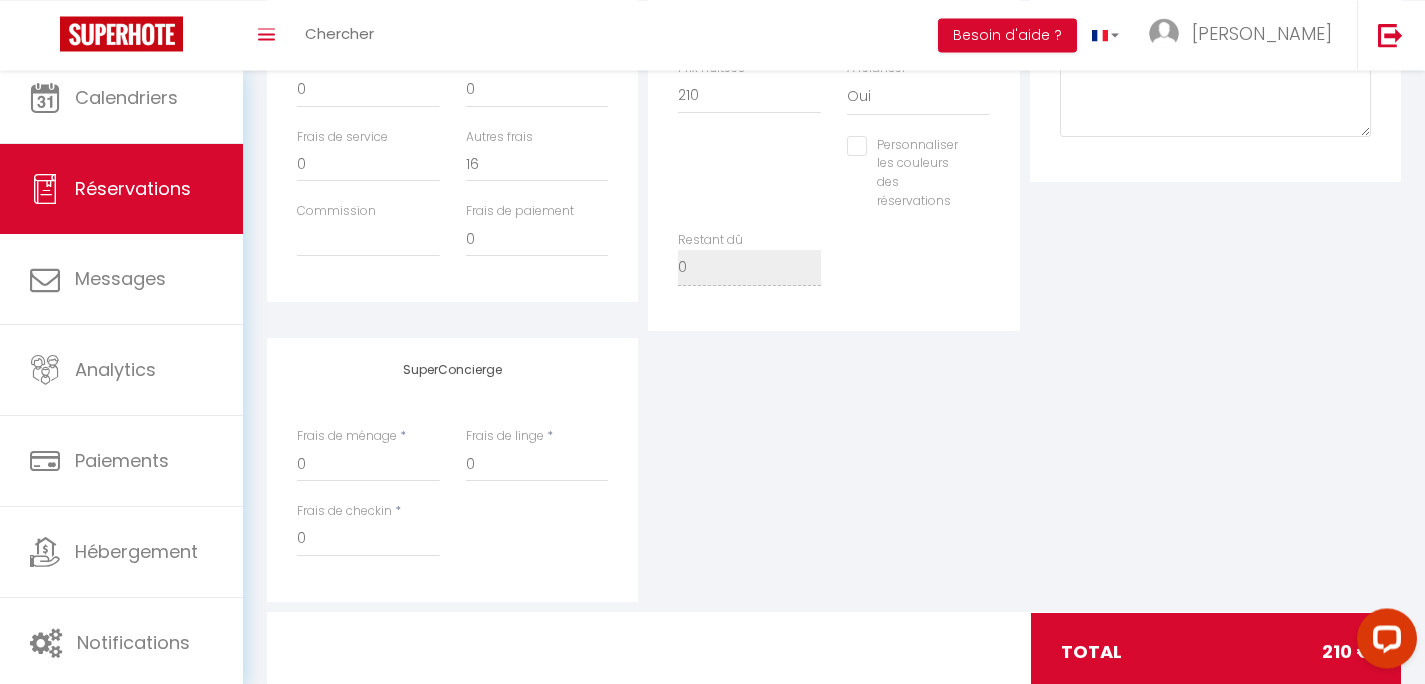 scroll, scrollTop: 752, scrollLeft: 0, axis: vertical 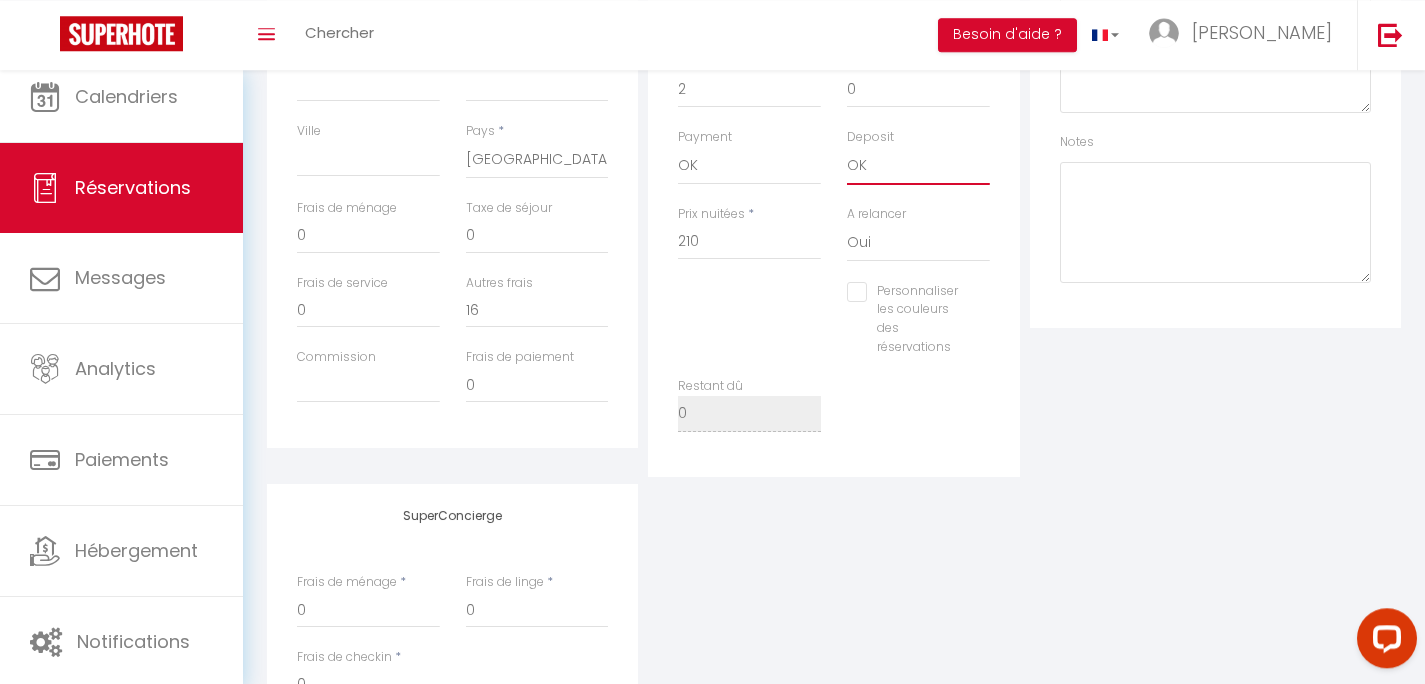 click on "OK" at bounding box center (0, 0) 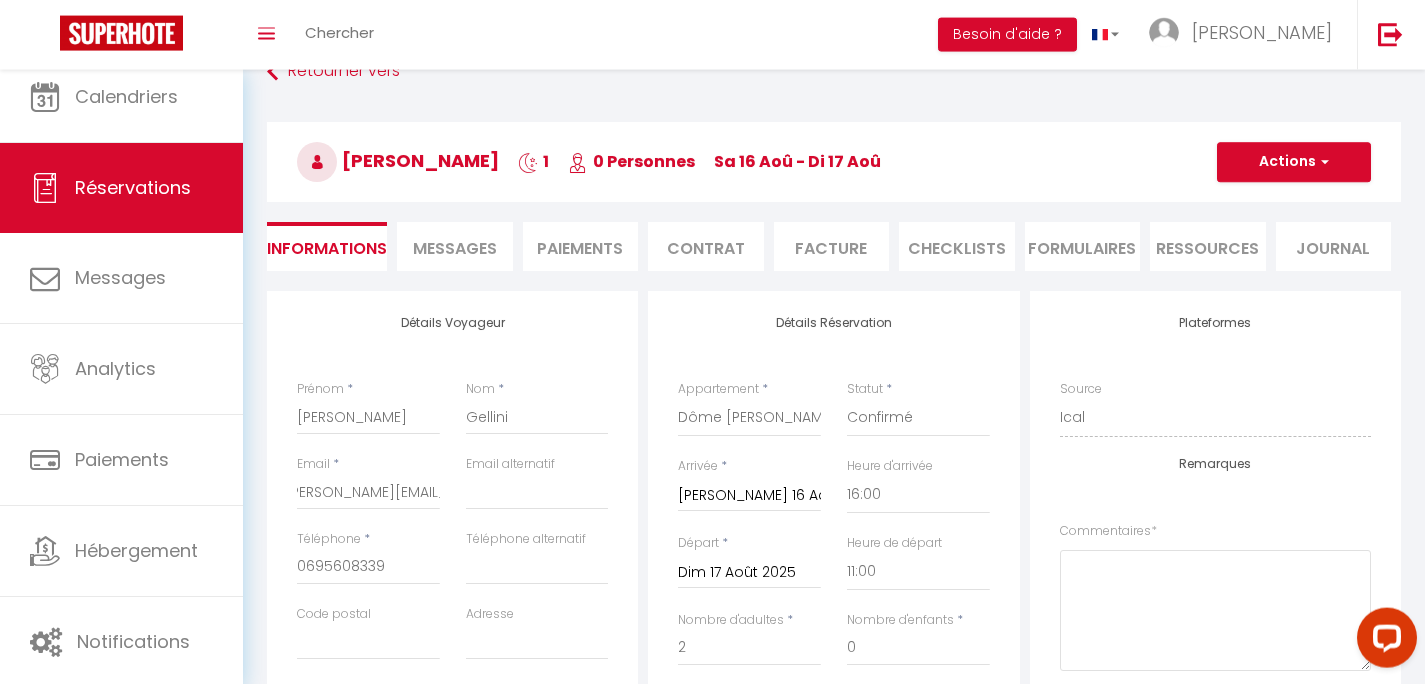 scroll, scrollTop: 0, scrollLeft: 0, axis: both 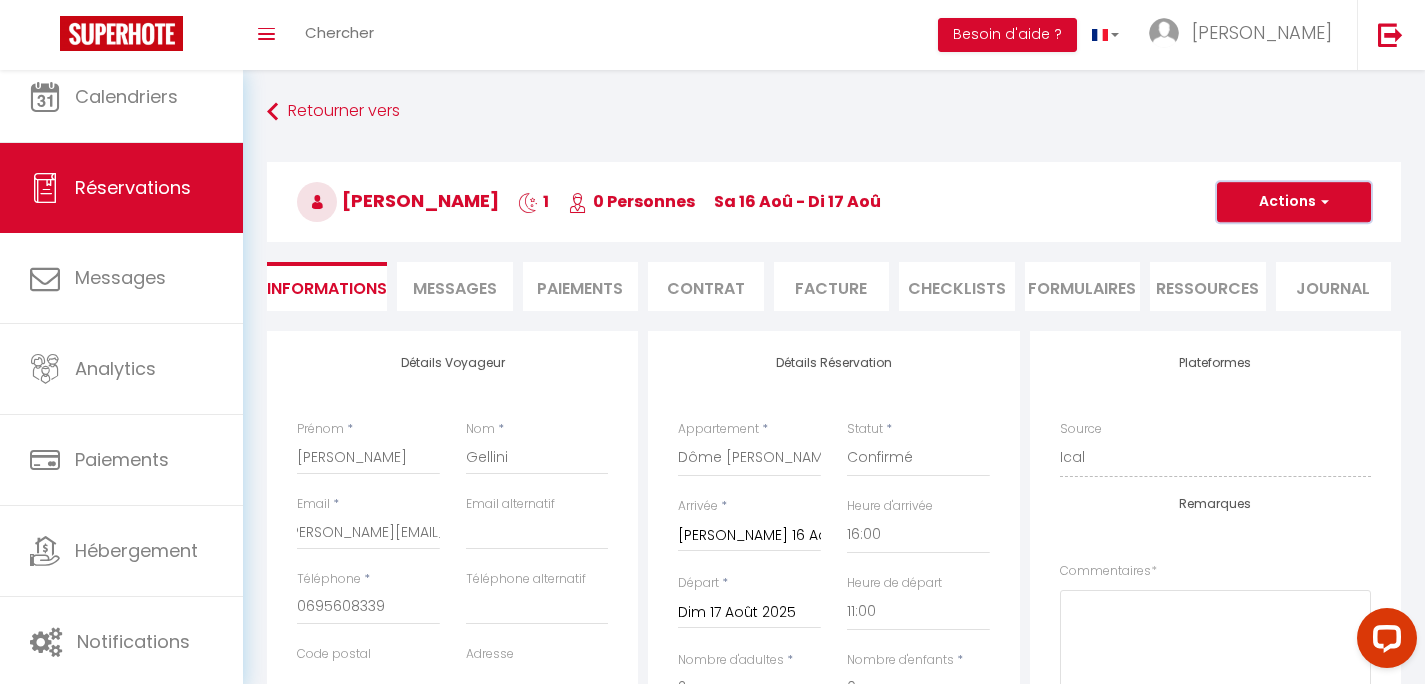 click on "Actions" at bounding box center (1294, 202) 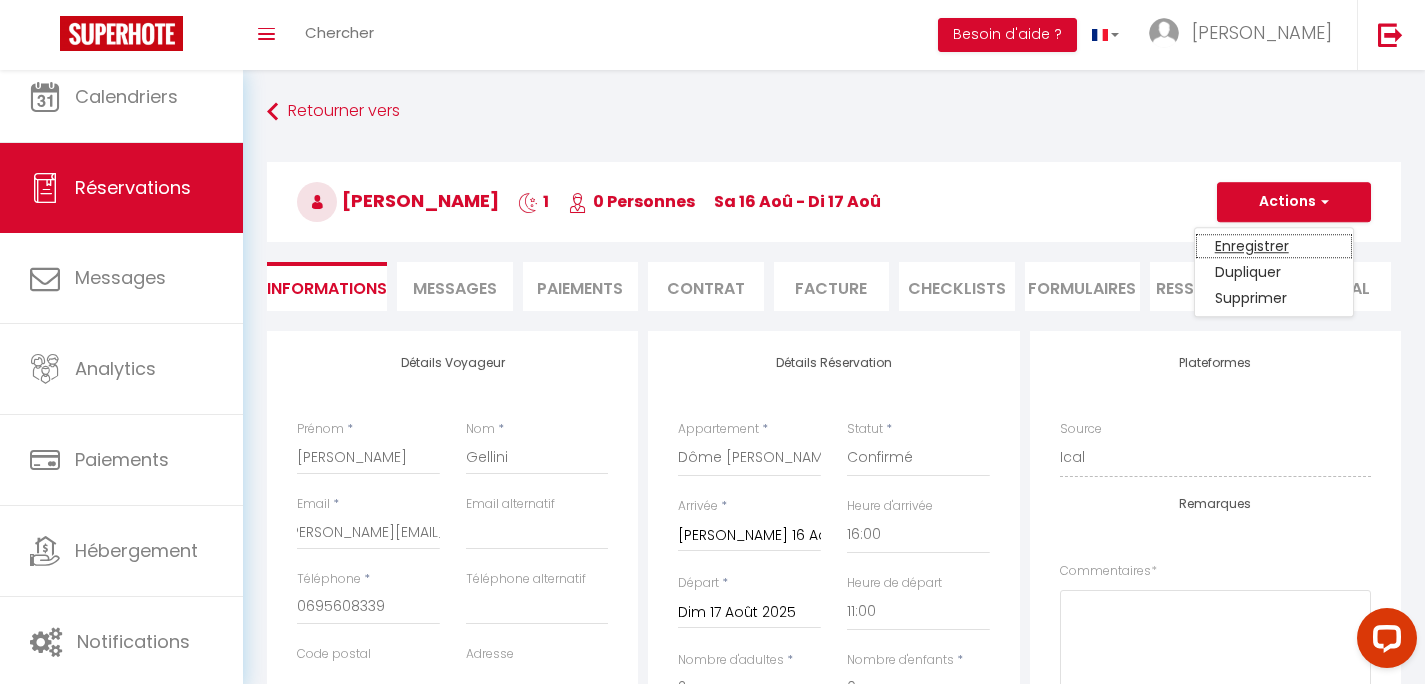 click on "Enregistrer" at bounding box center (1274, 246) 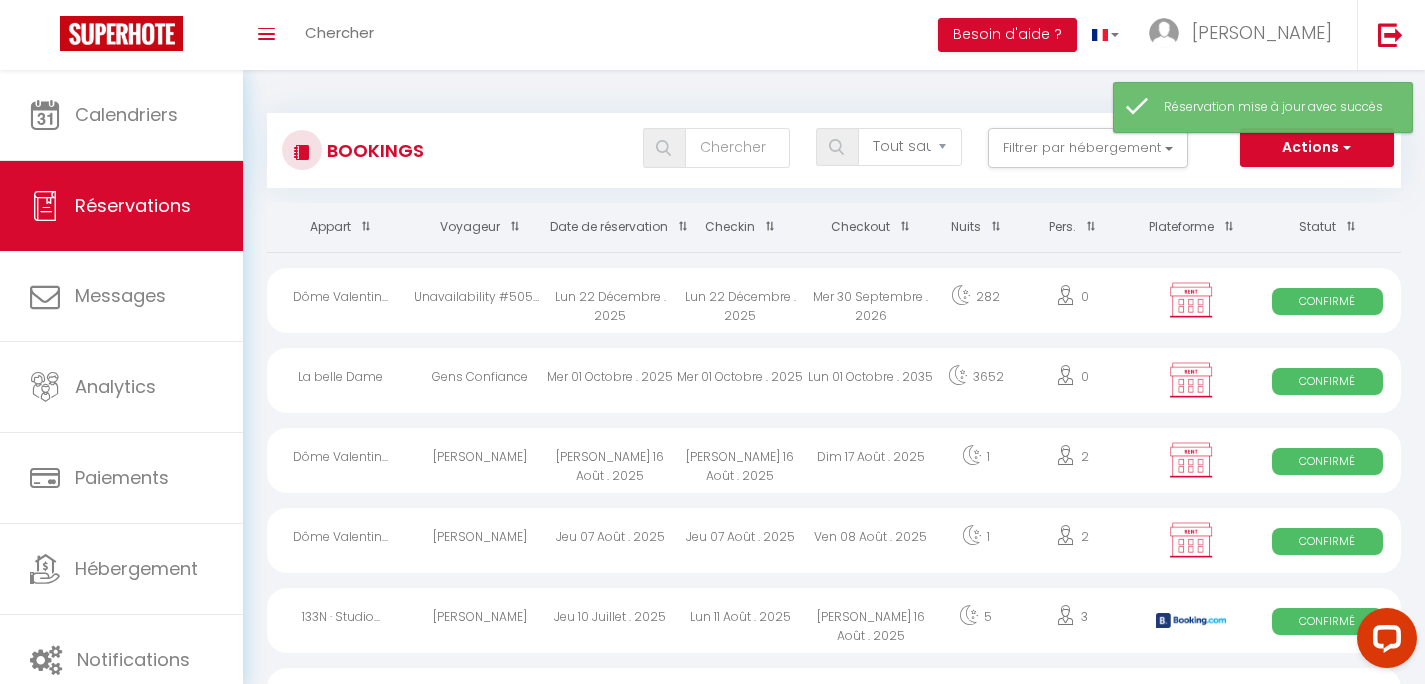 click on "Dôme Valentin..." at bounding box center [340, 460] 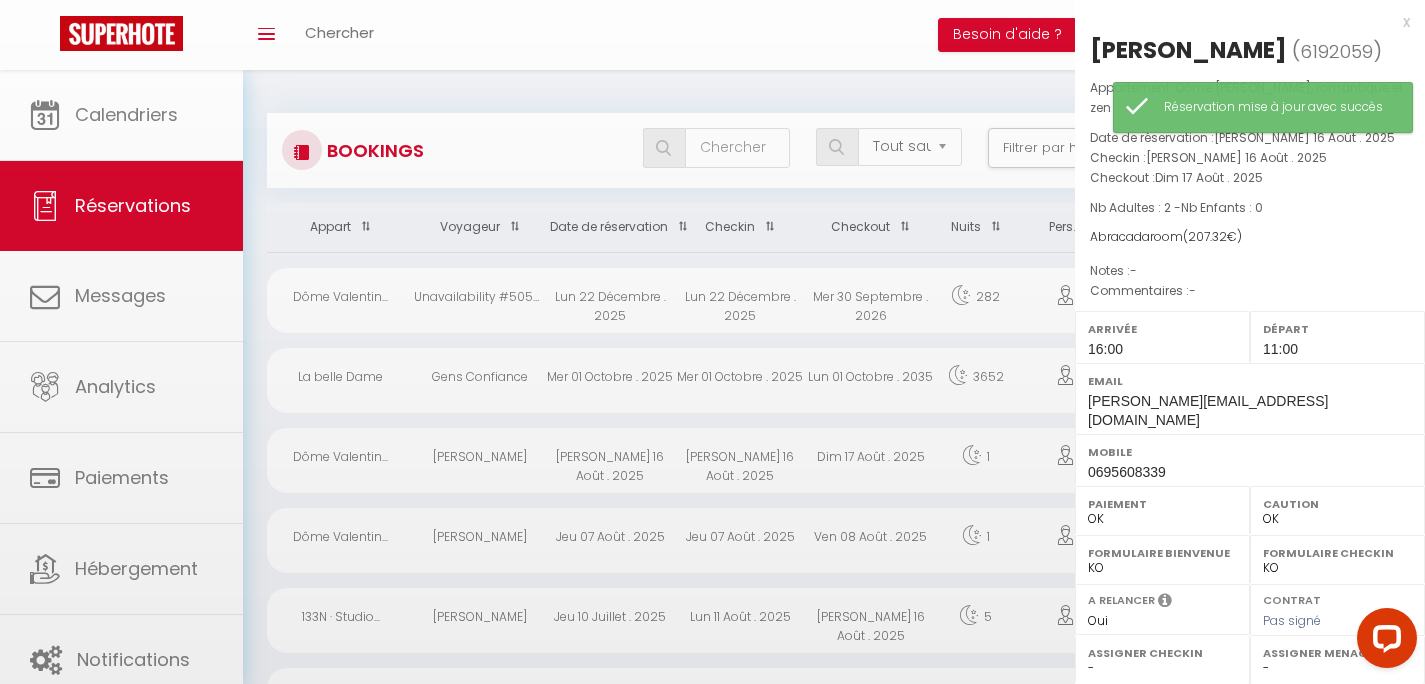 scroll, scrollTop: 228, scrollLeft: 0, axis: vertical 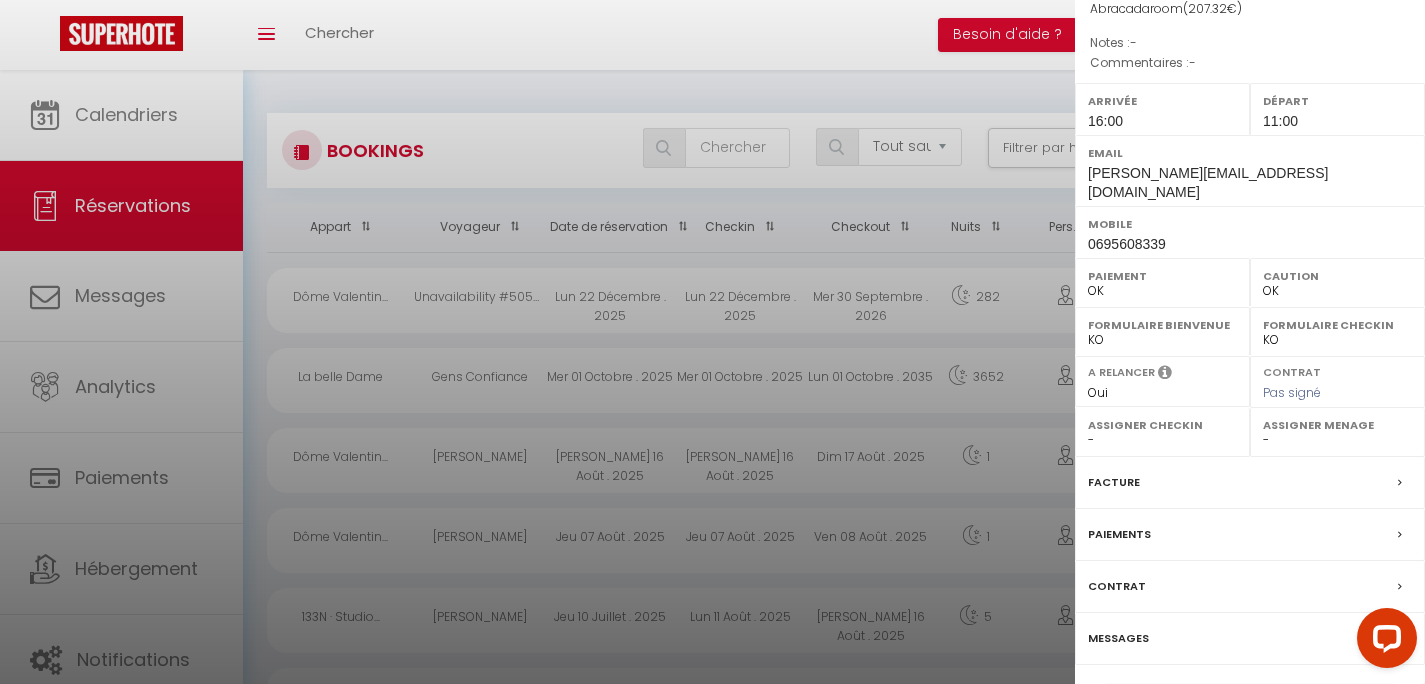 click on "Messages" at bounding box center [1118, 638] 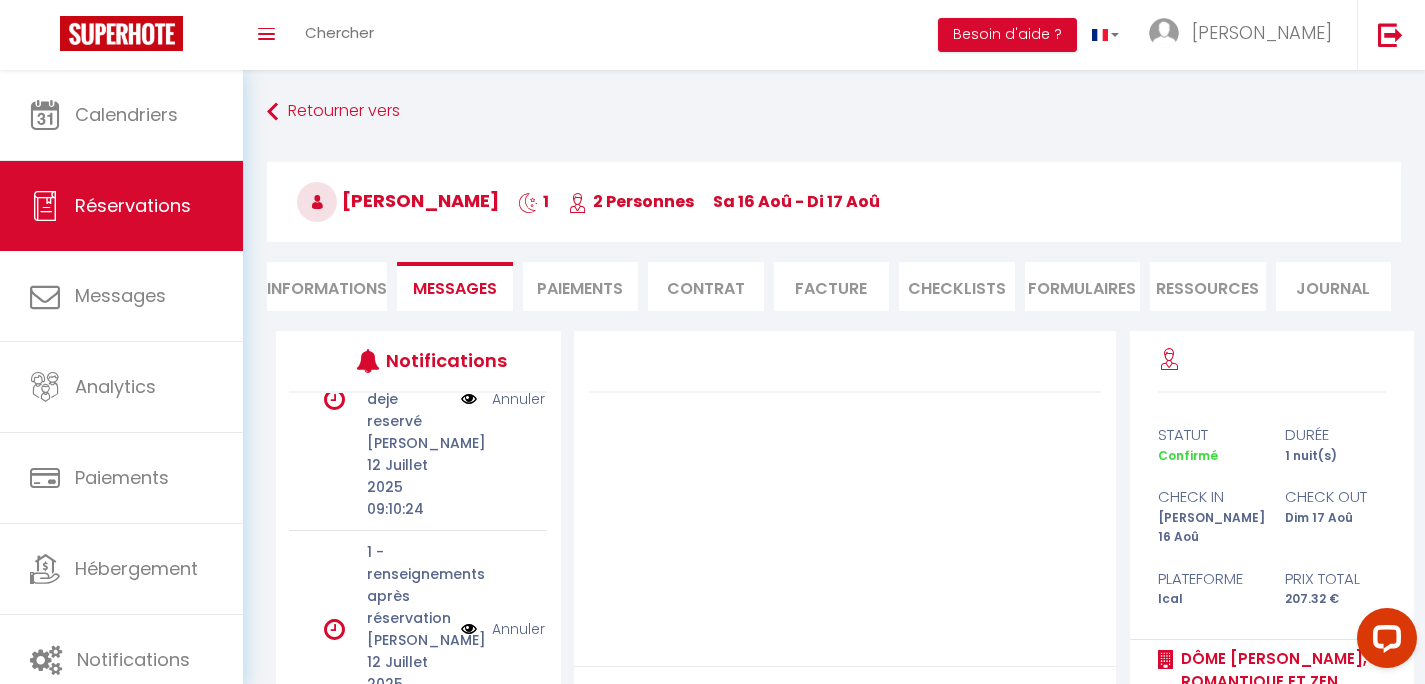 scroll, scrollTop: 957, scrollLeft: 0, axis: vertical 